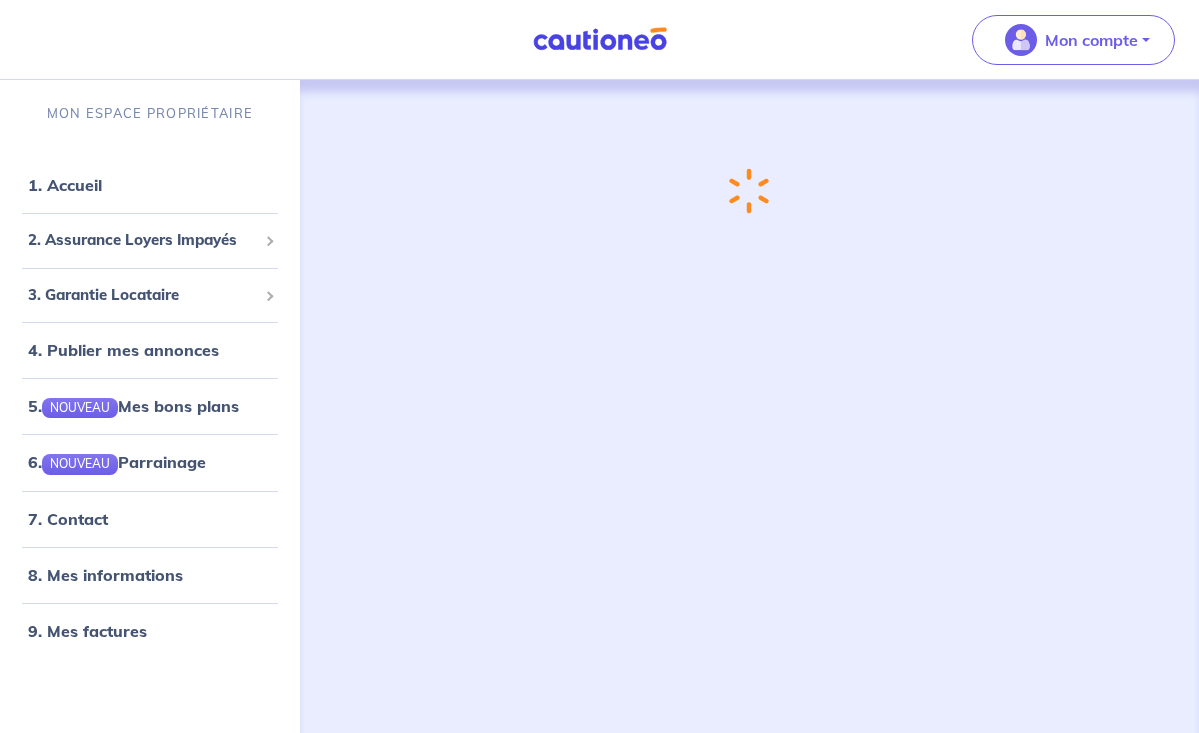 scroll, scrollTop: 0, scrollLeft: 0, axis: both 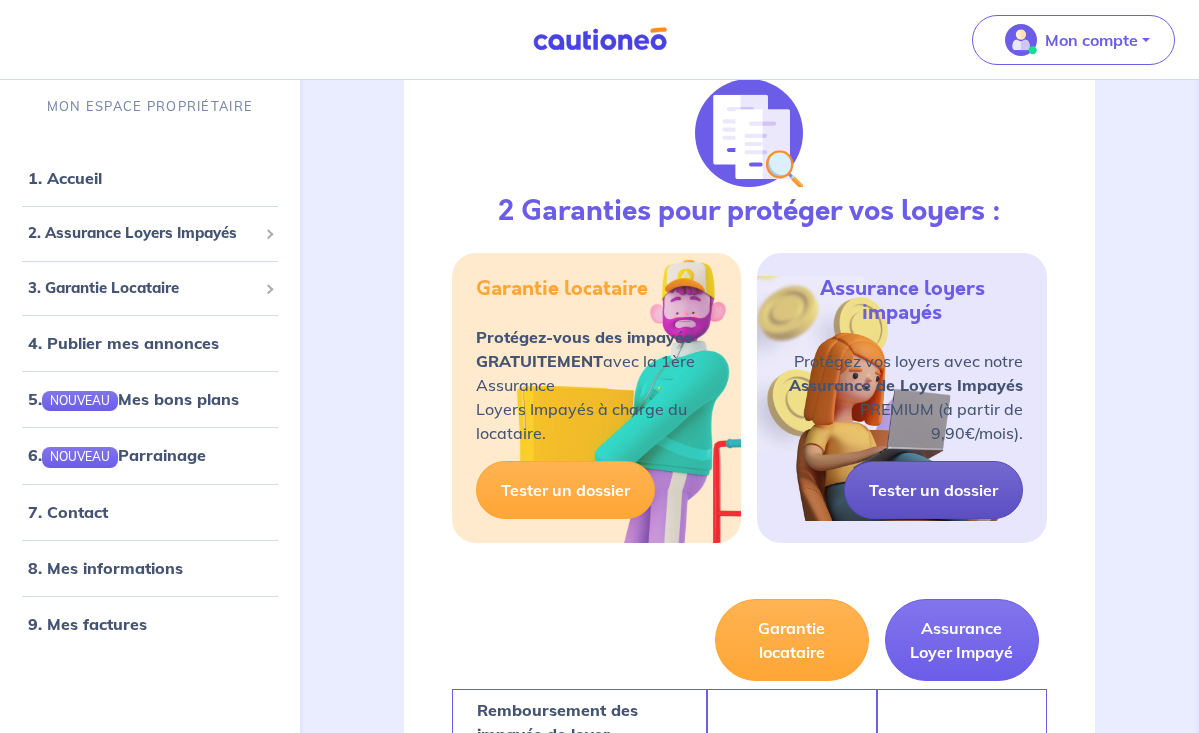 click on "Tester un dossier" at bounding box center [933, 490] 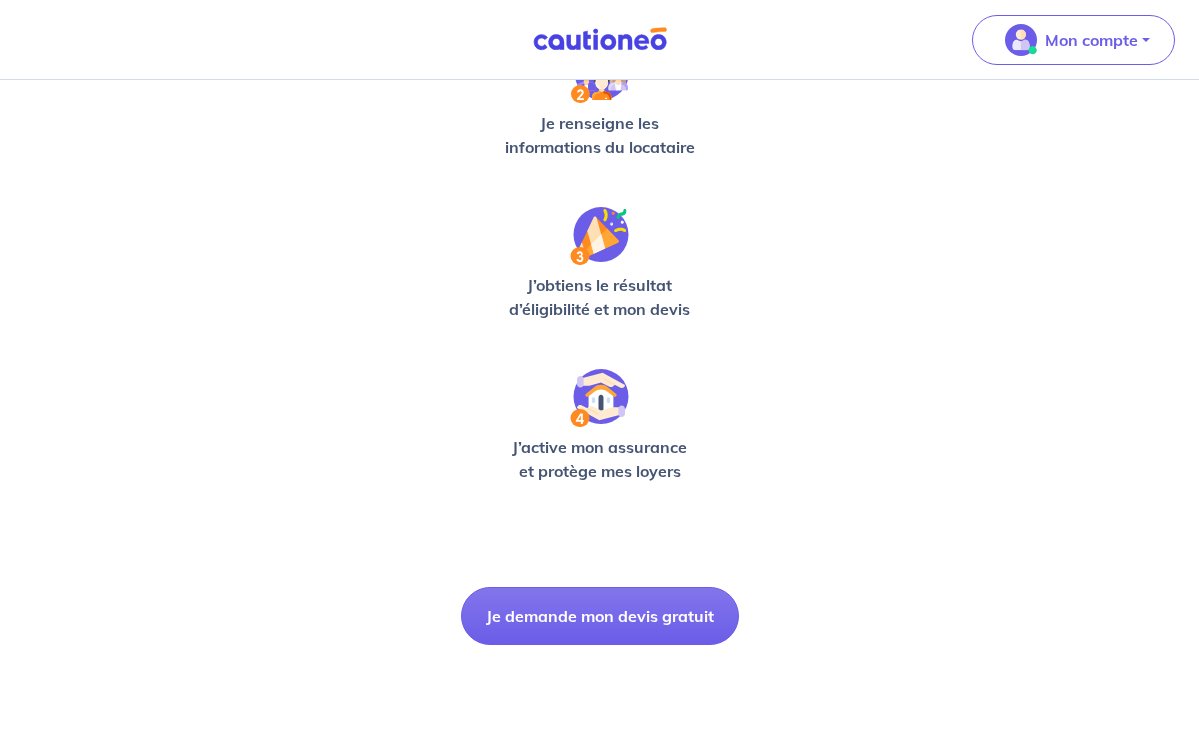 scroll, scrollTop: 517, scrollLeft: 0, axis: vertical 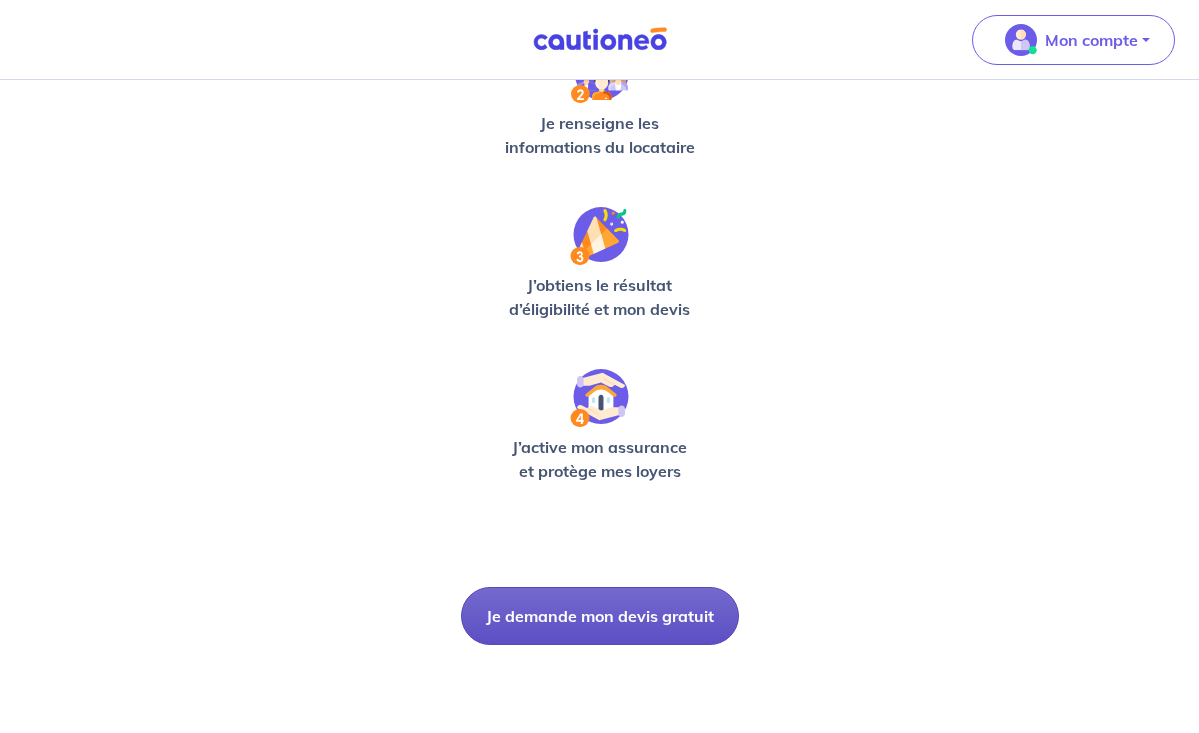 click on "Je demande mon devis gratuit" at bounding box center [600, 616] 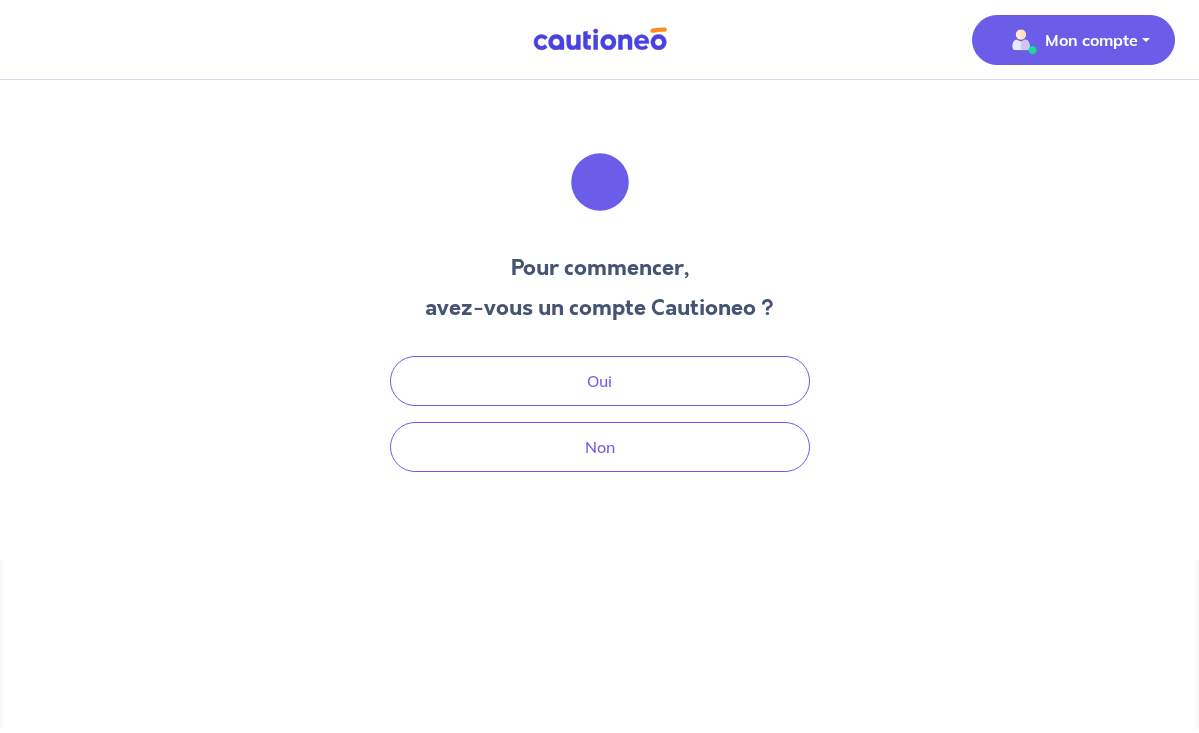 scroll, scrollTop: 0, scrollLeft: 0, axis: both 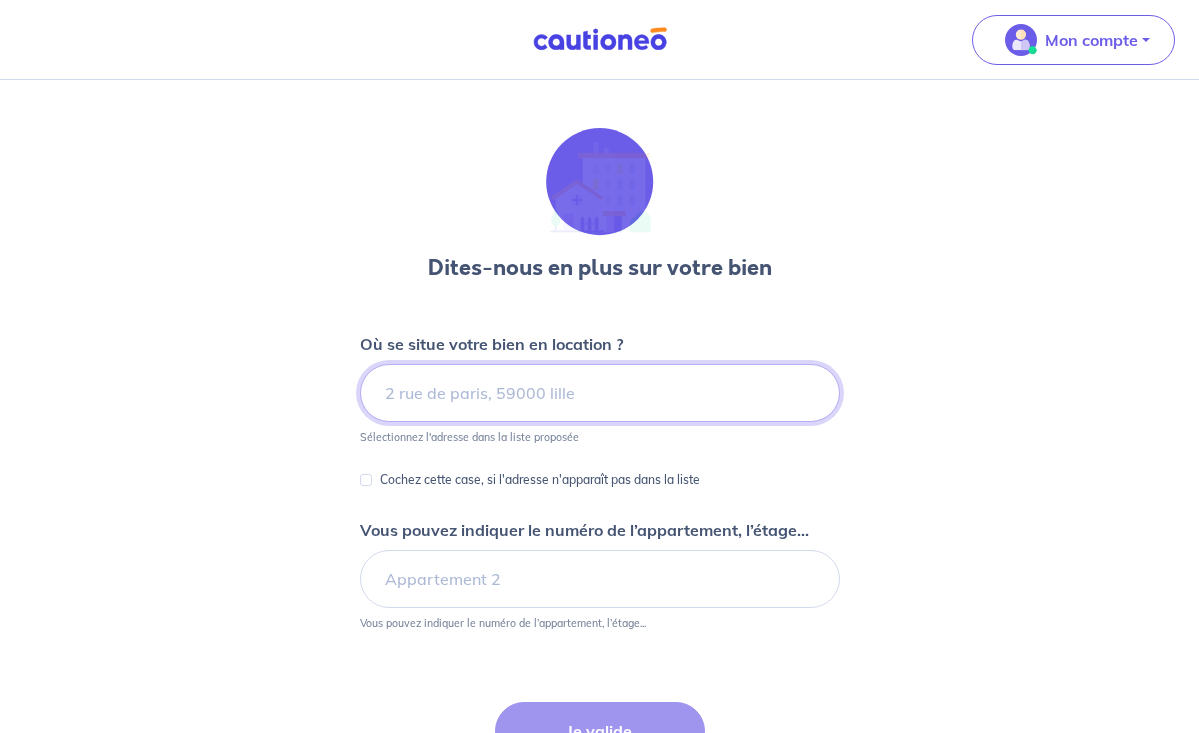 click at bounding box center (600, 393) 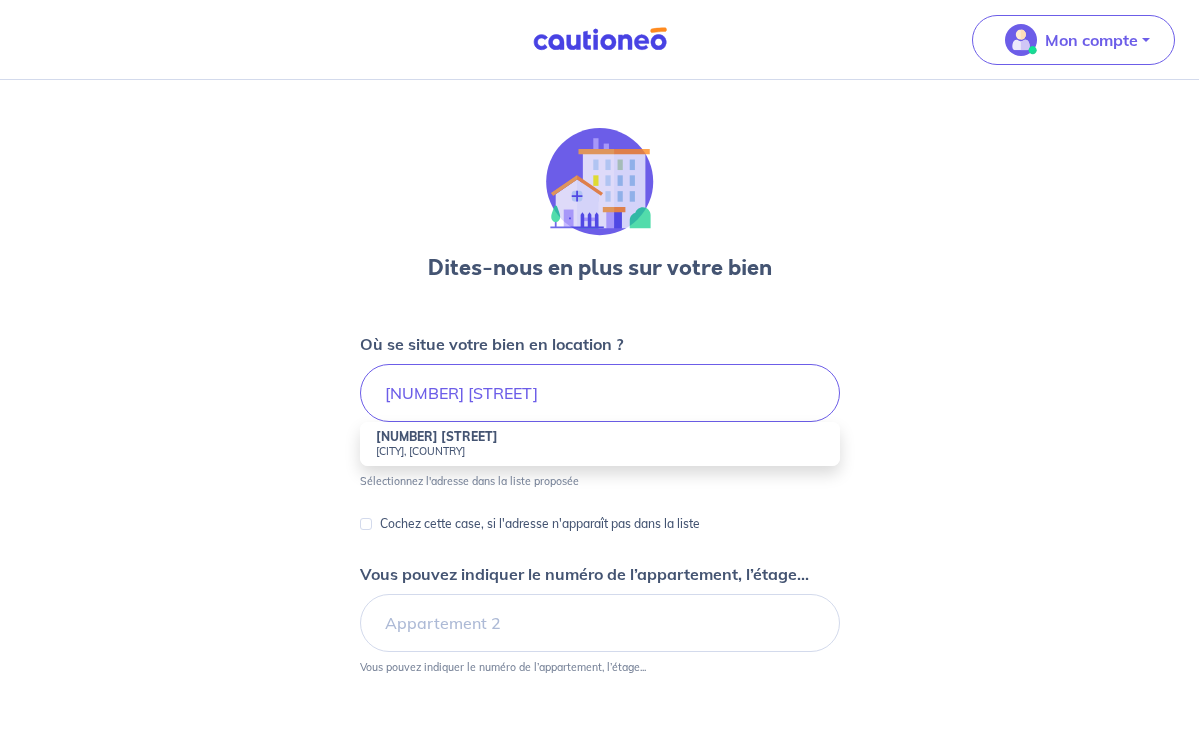drag, startPoint x: 488, startPoint y: 428, endPoint x: 483, endPoint y: 452, distance: 24.5153 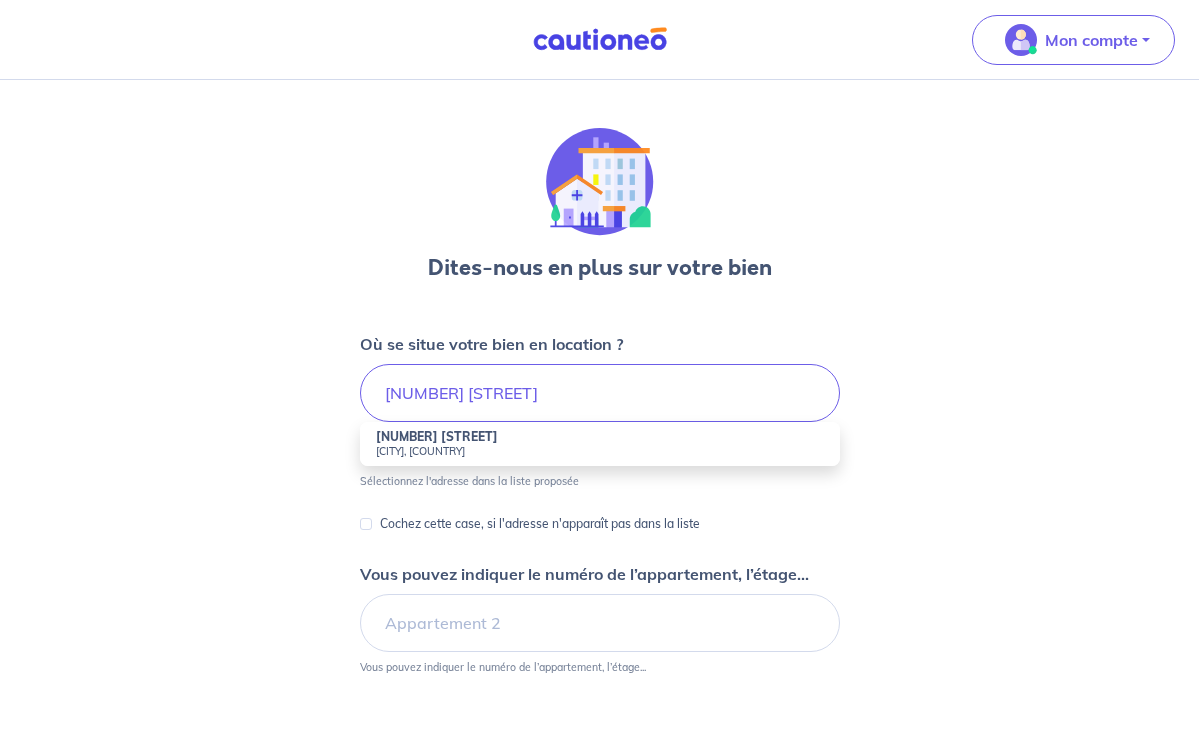 click on "[CITY], [COUNTRY]" at bounding box center (600, 451) 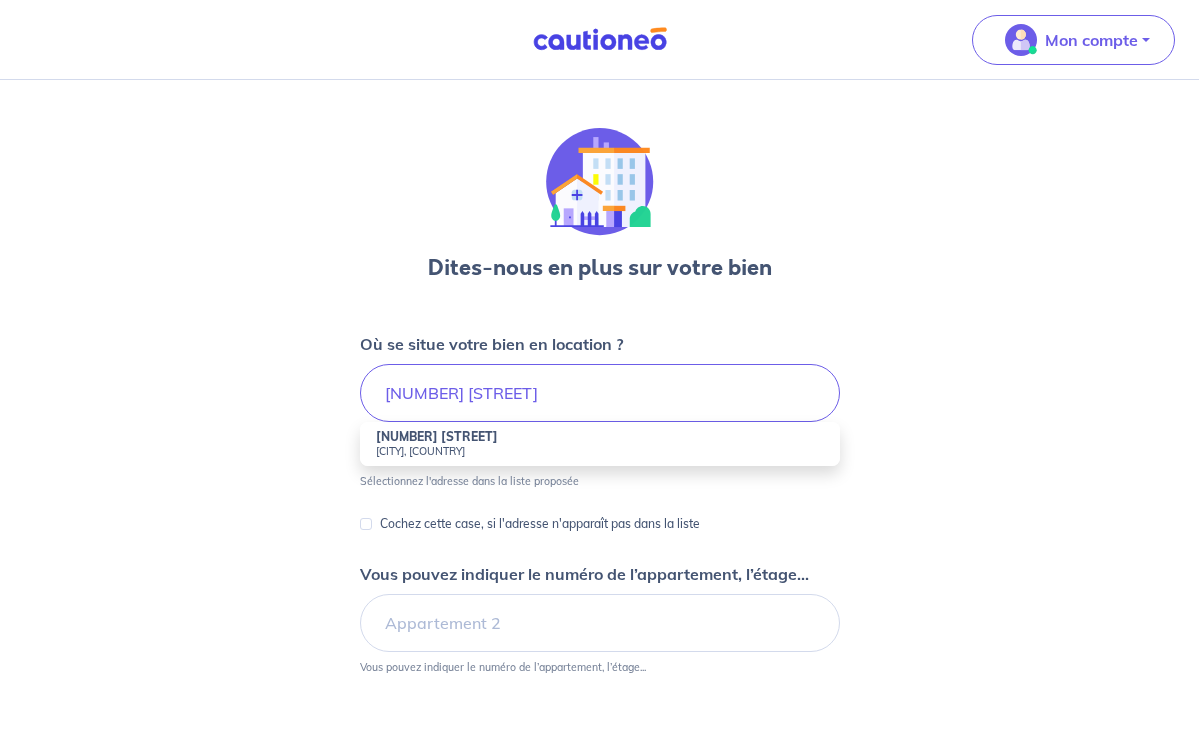 type on "[NUMBER] [STREET], [CITY], [COUNTRY]" 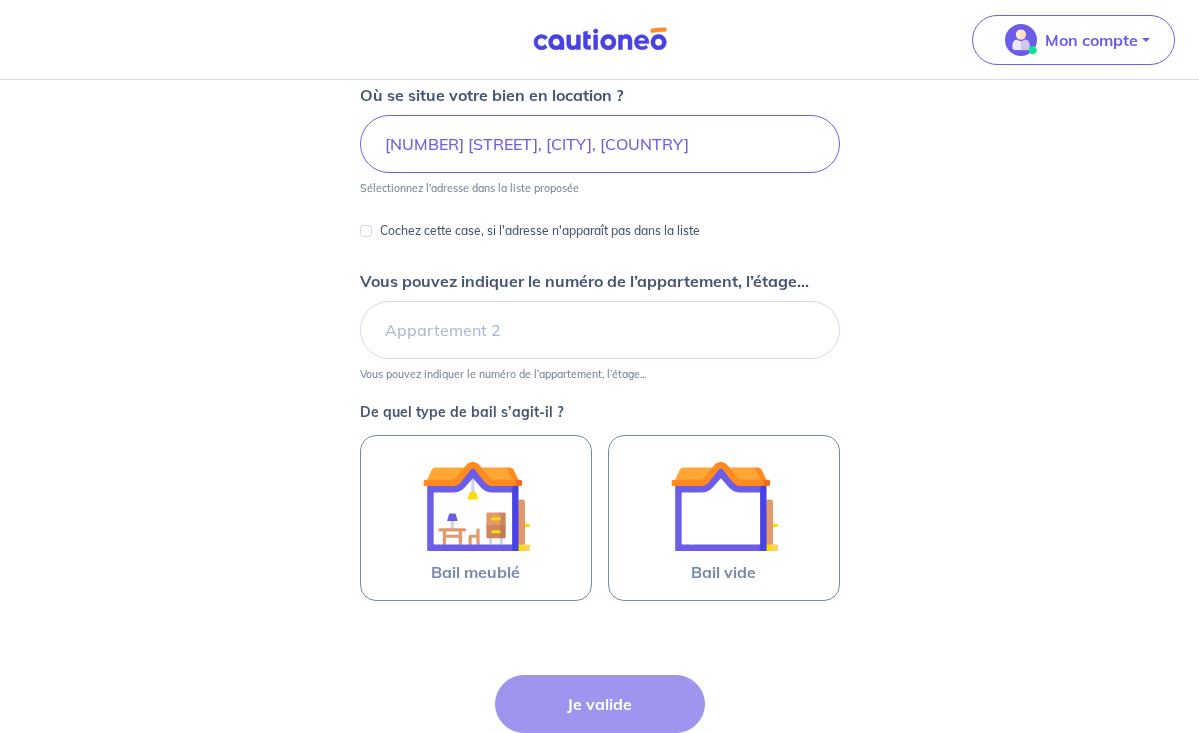 scroll, scrollTop: 251, scrollLeft: 0, axis: vertical 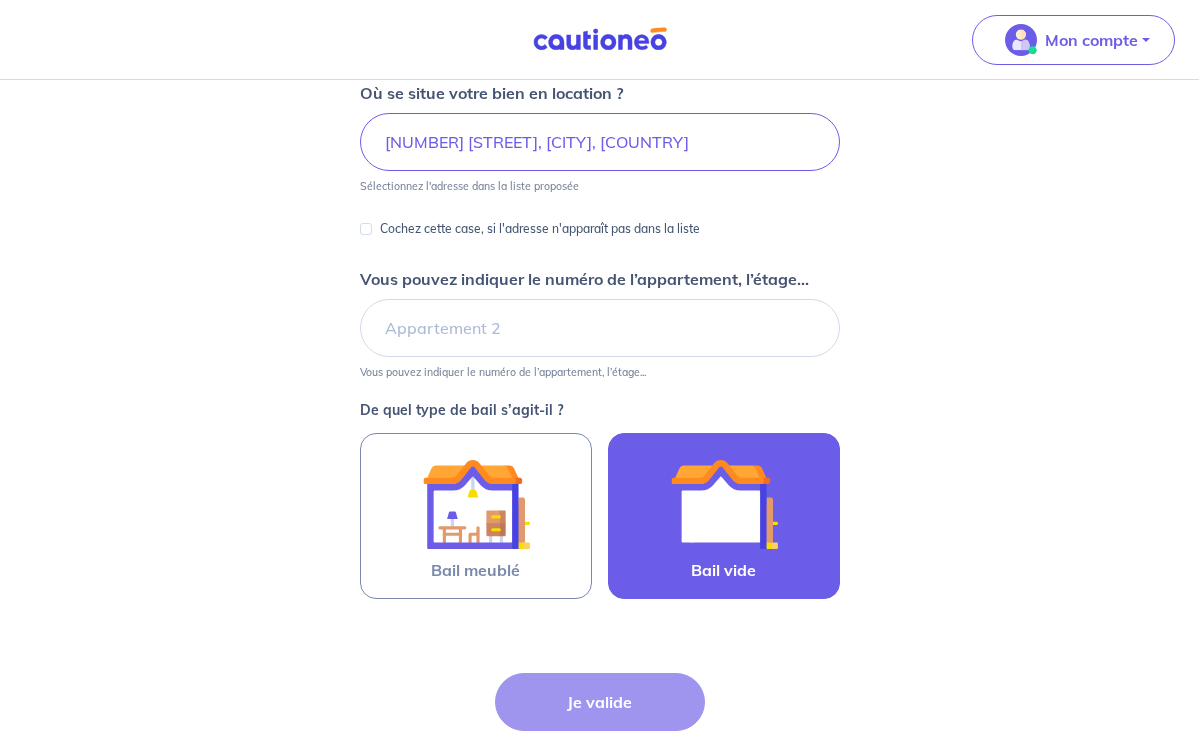 click at bounding box center [724, 504] 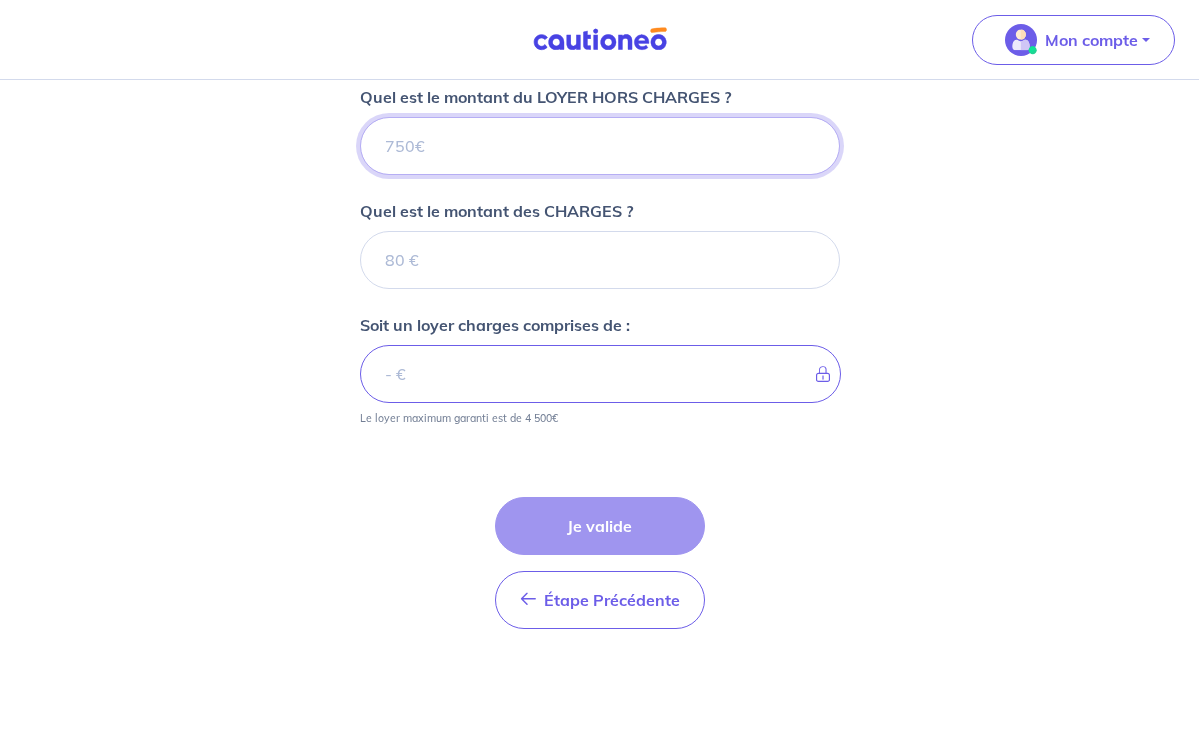 scroll, scrollTop: 793, scrollLeft: 0, axis: vertical 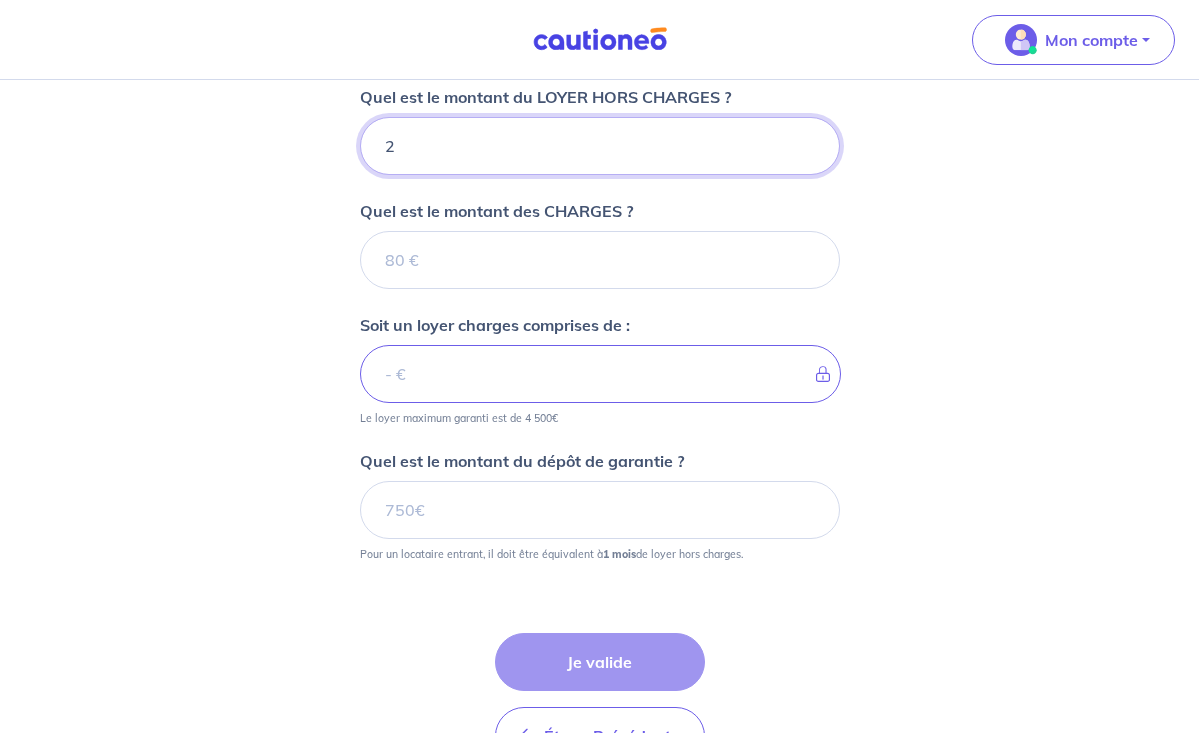 type 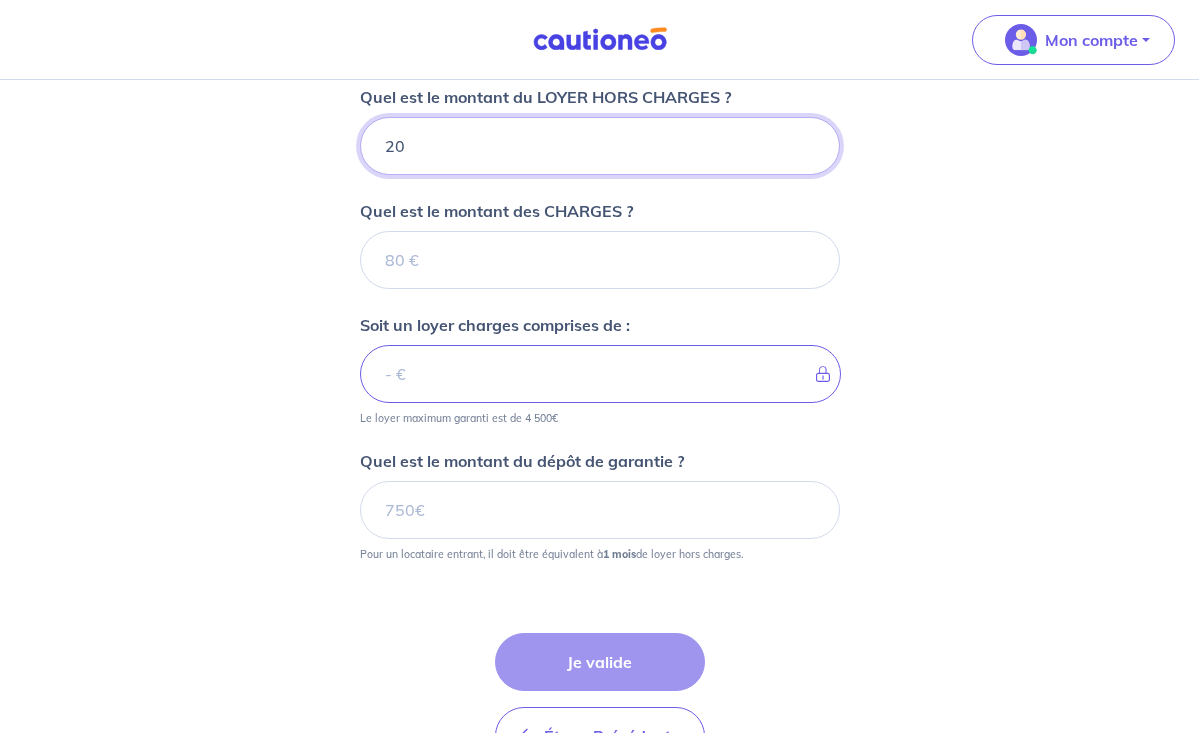 type 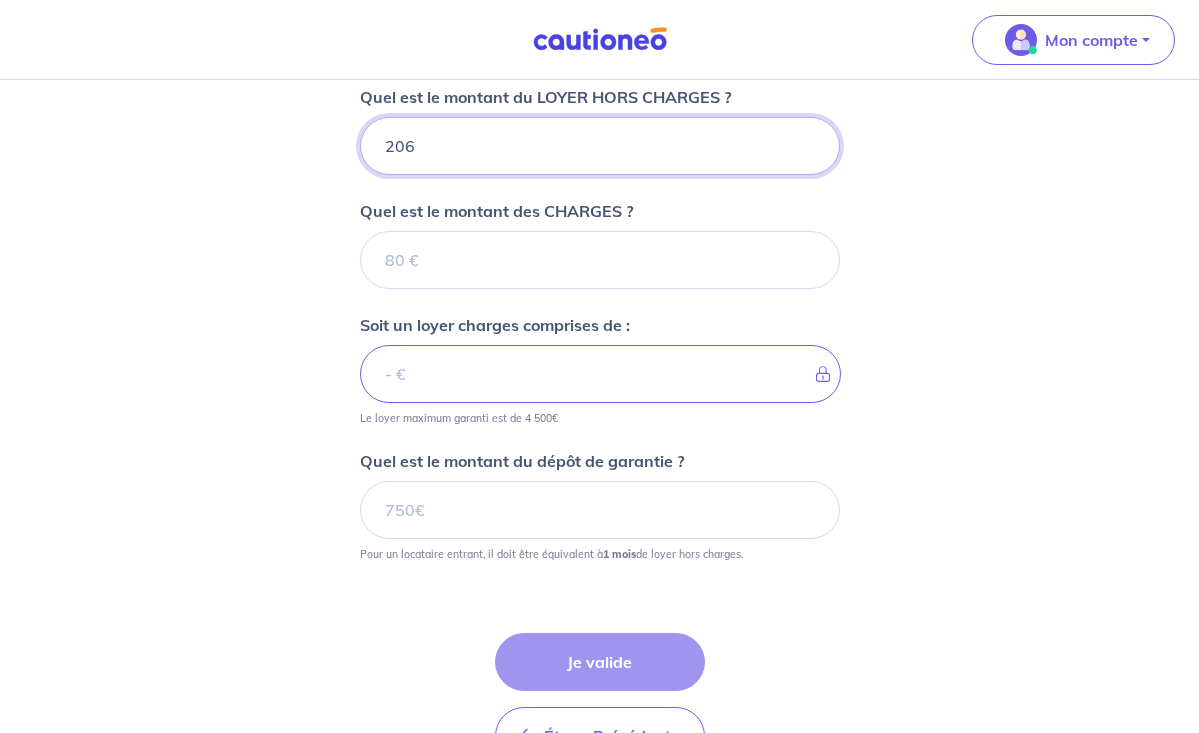 type 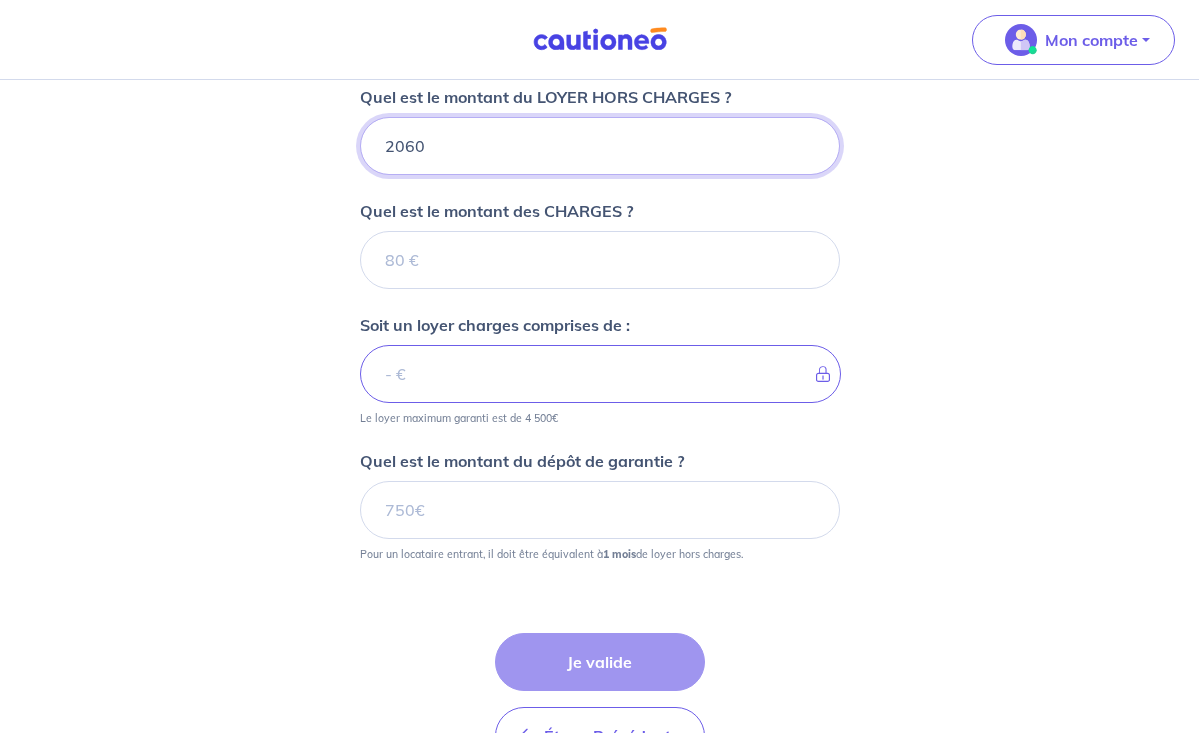 type 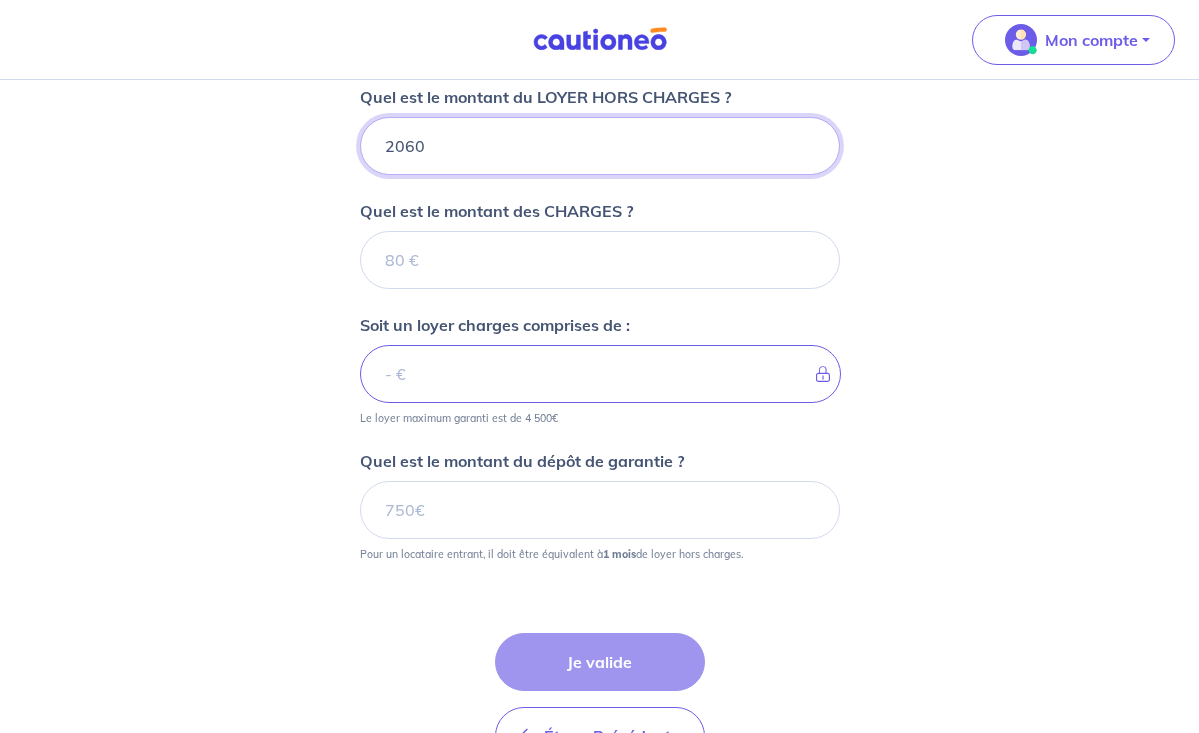 type on "2060" 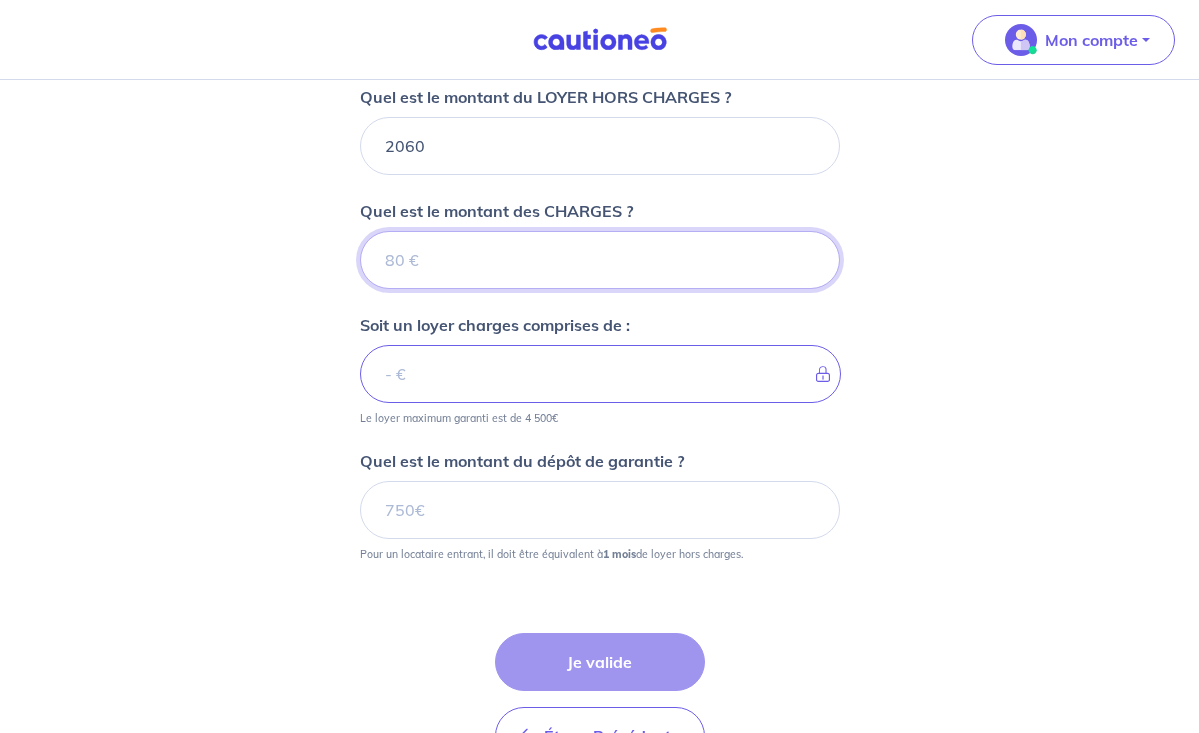 click on "Quel est le montant des CHARGES ?" at bounding box center (600, 260) 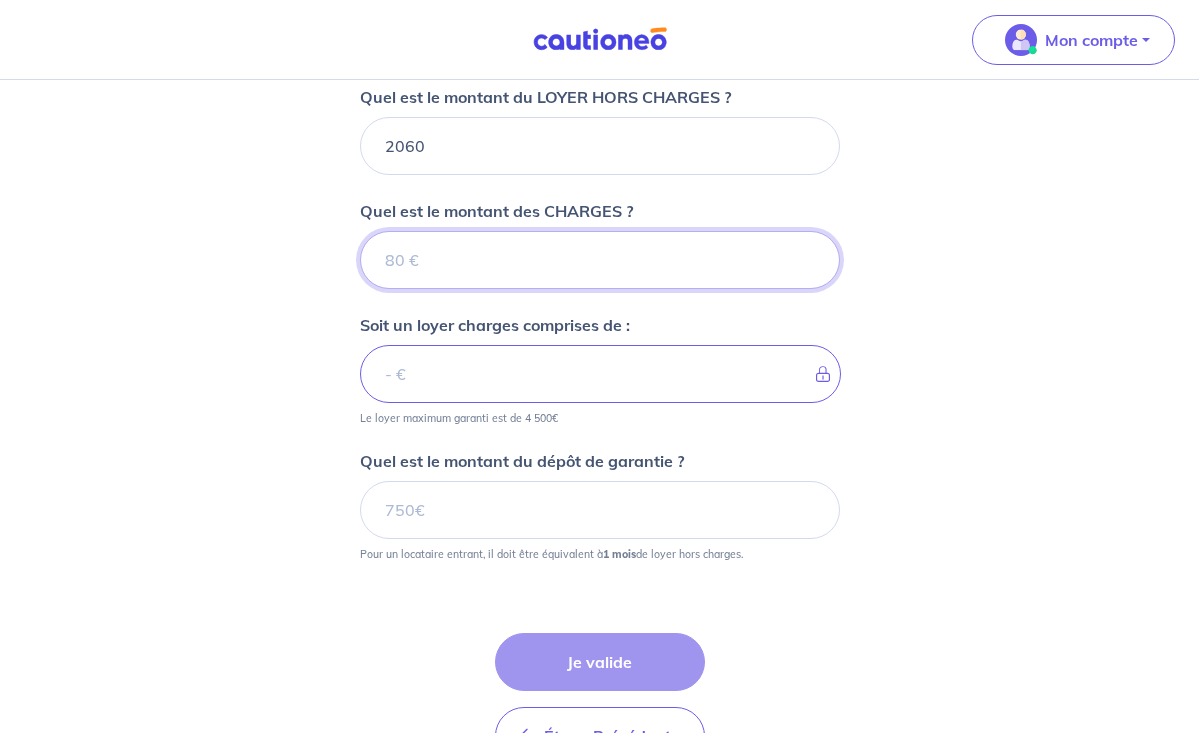 type on "1" 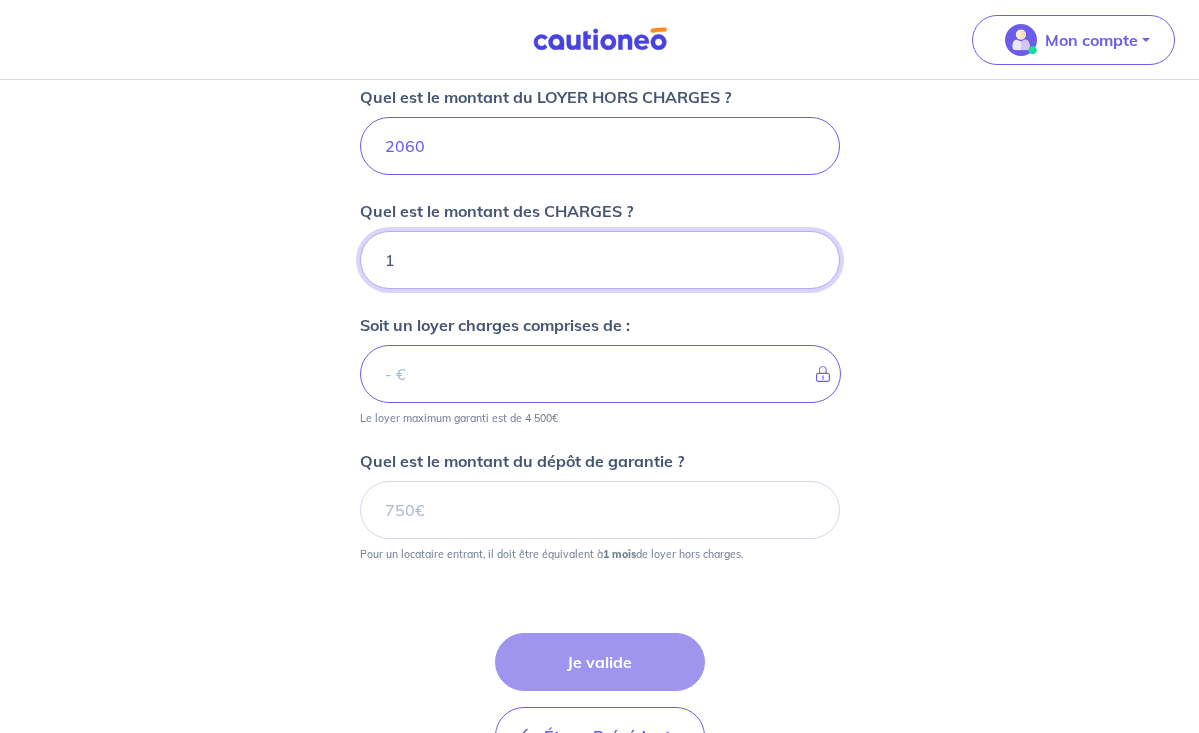 type on "2061" 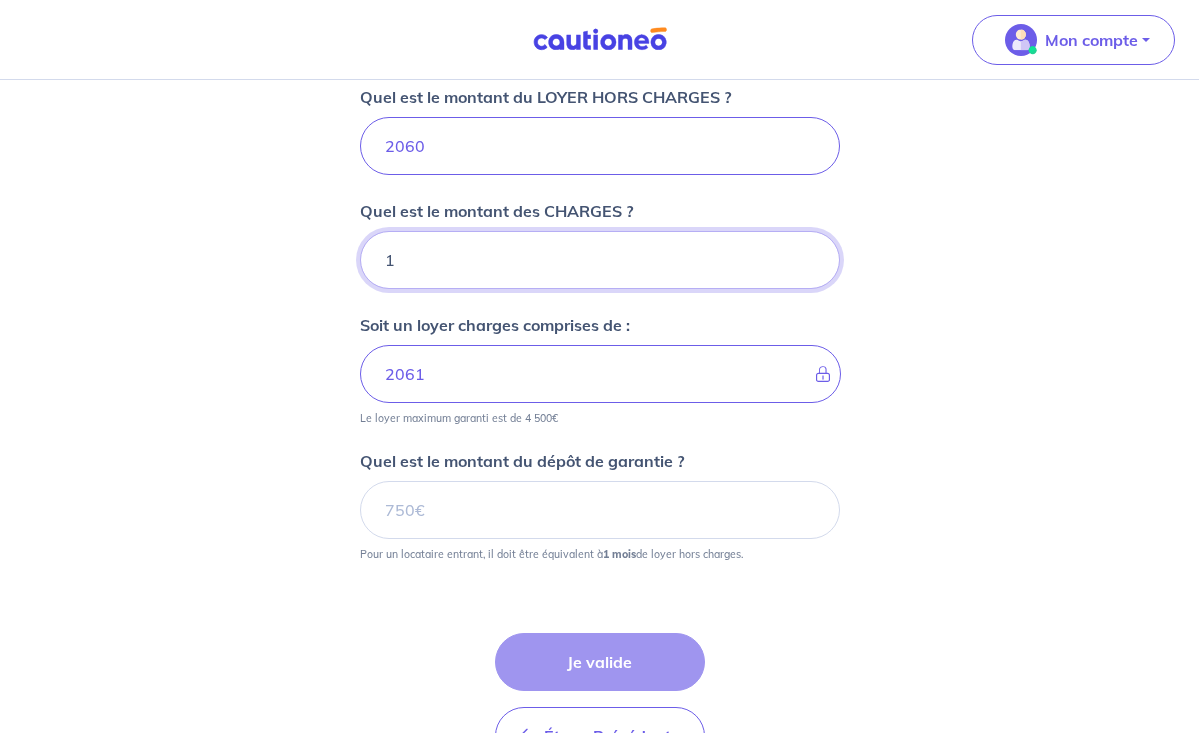 type on "14" 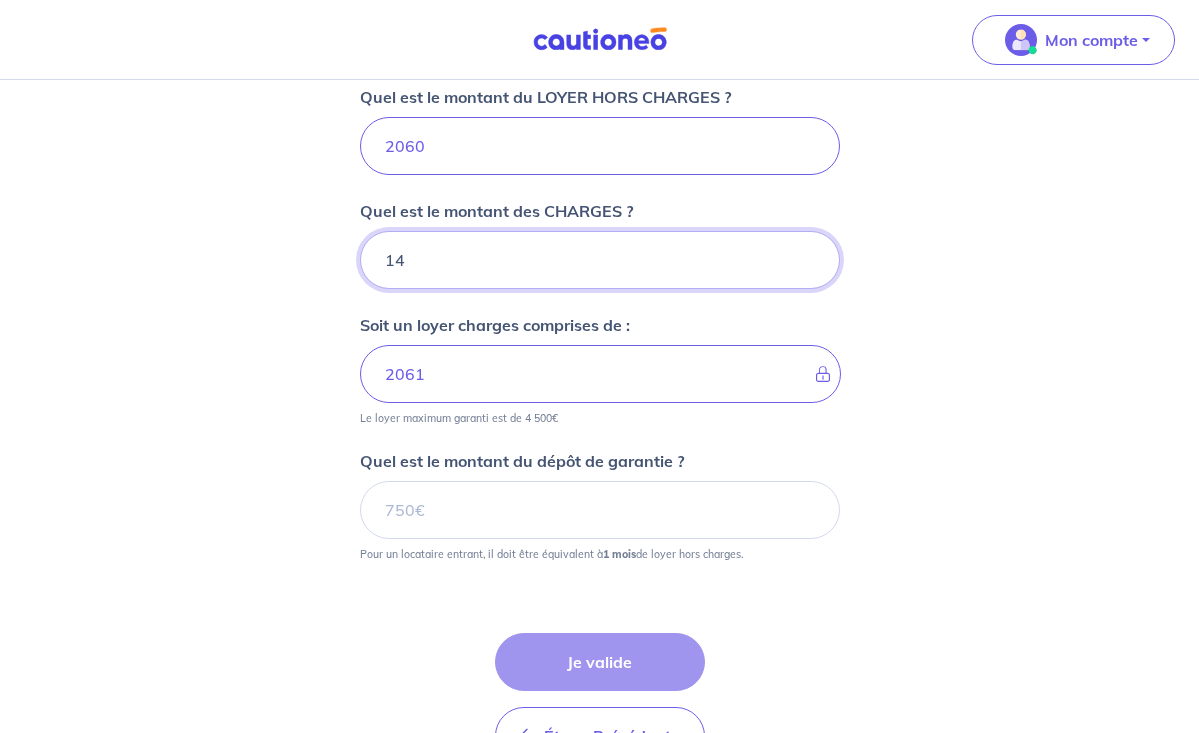 type on "2074" 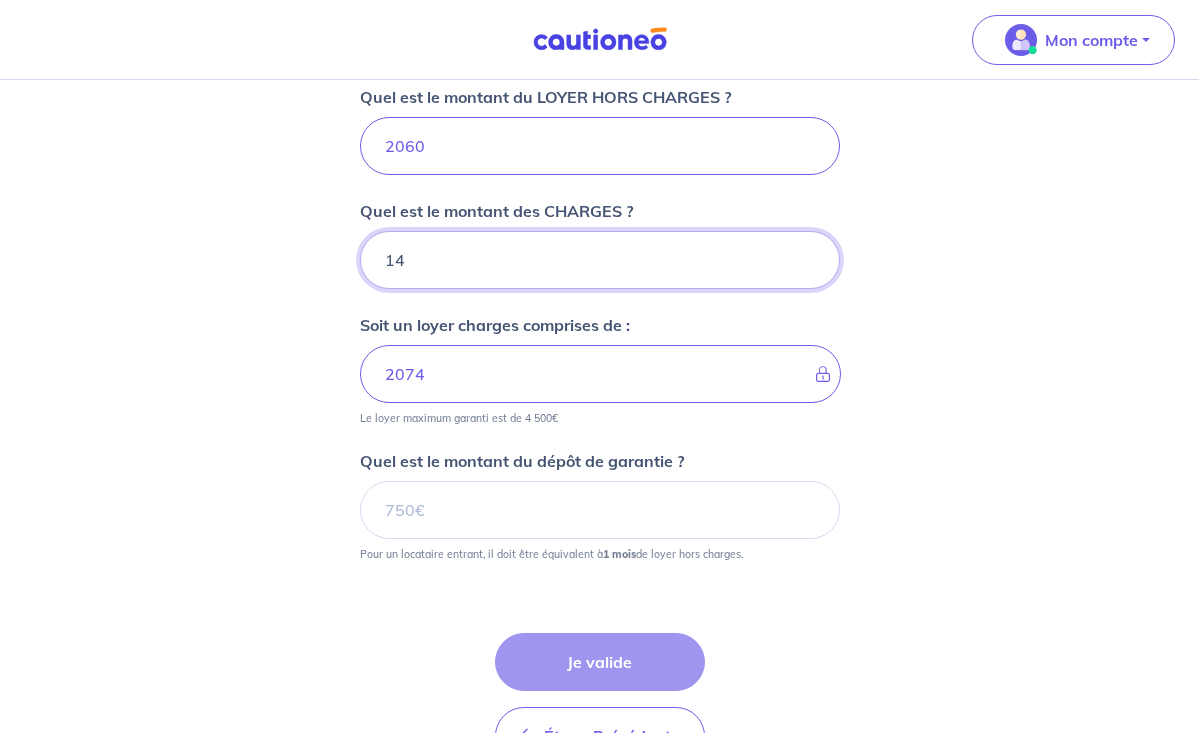 type on "140" 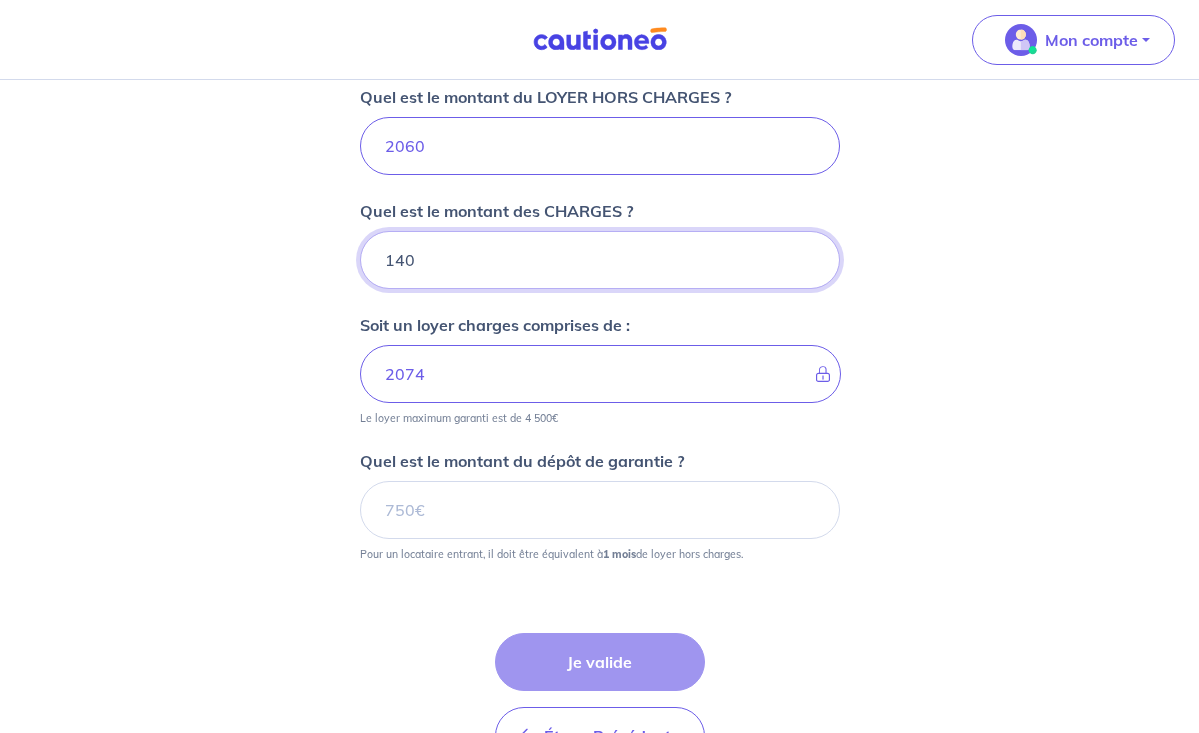type on "2200" 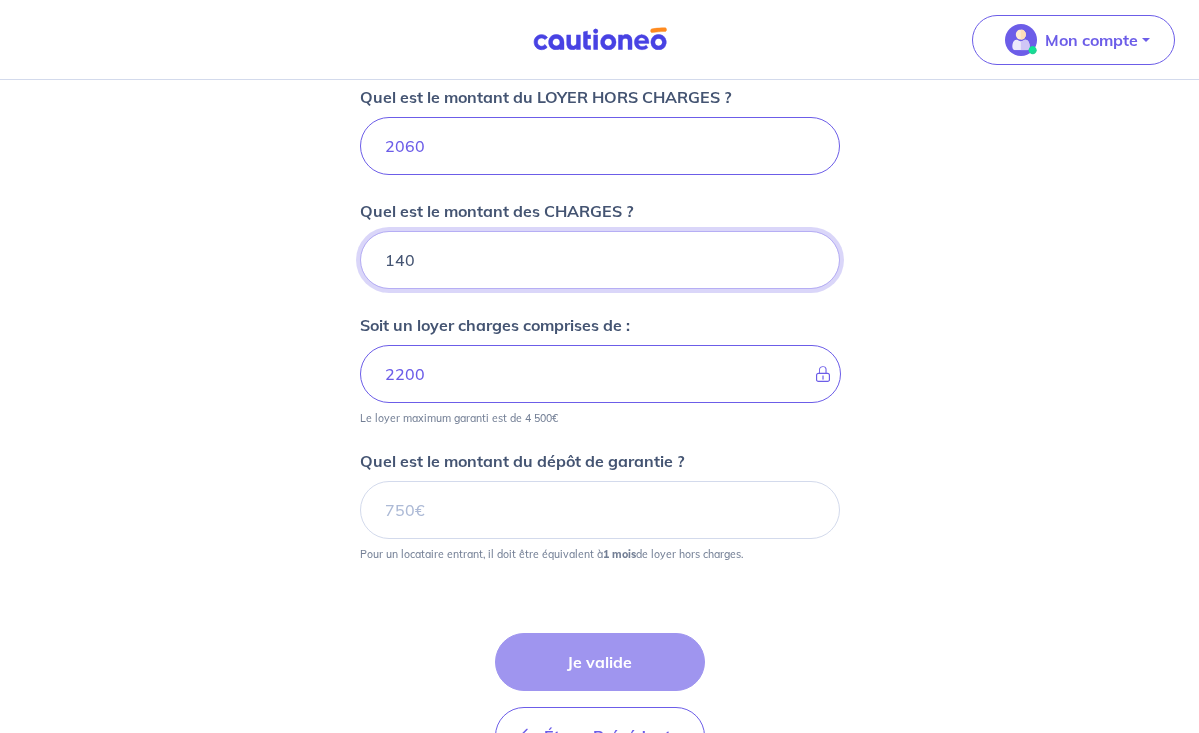 type on "140" 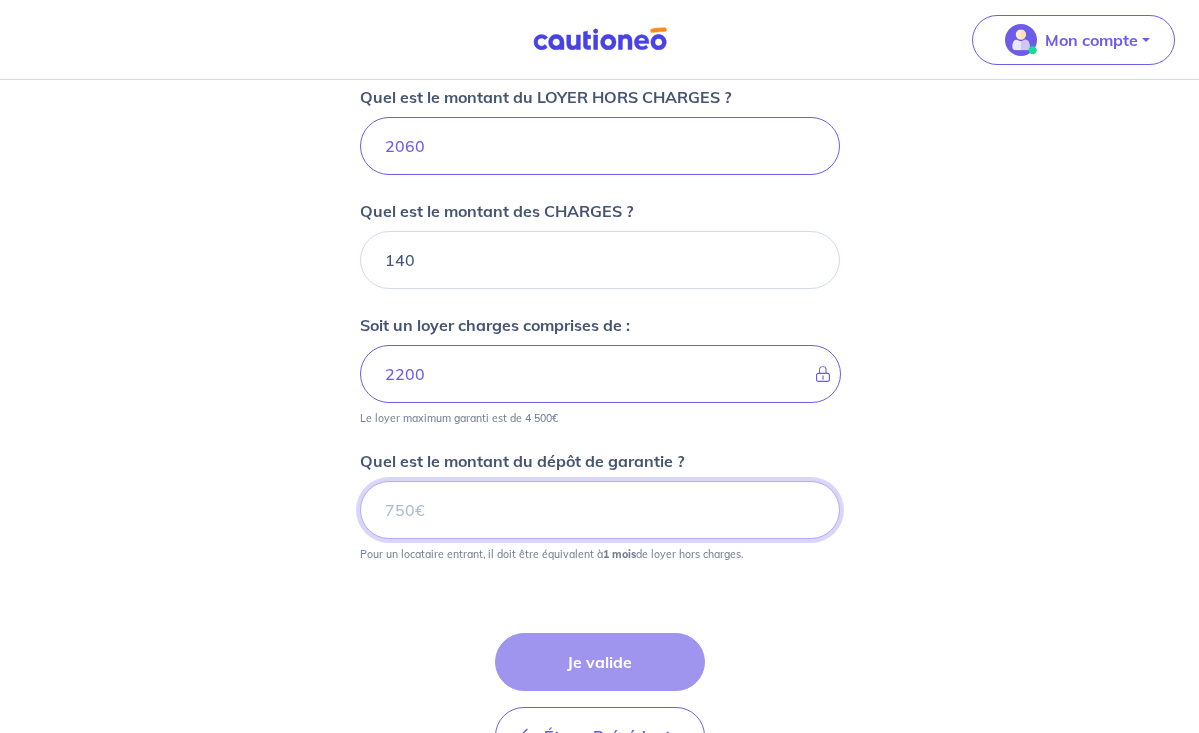 click on "Quel est le montant du dépôt de garantie ?" at bounding box center (600, 510) 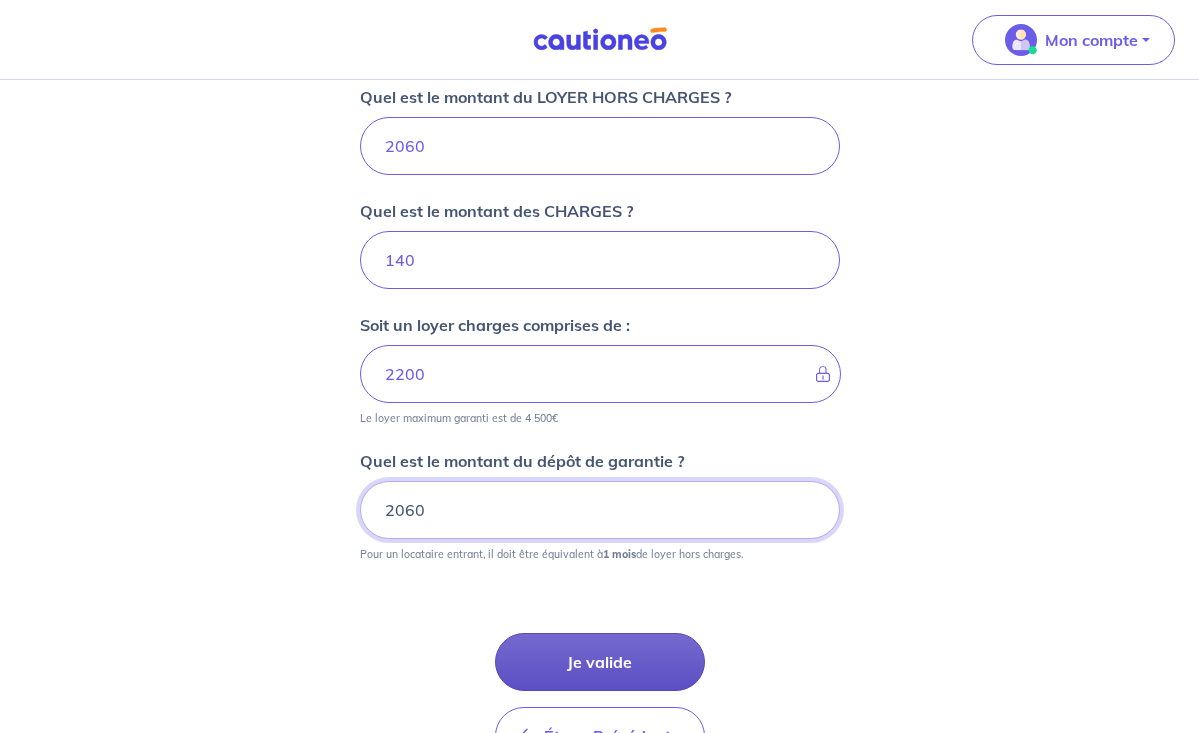 type on "2060" 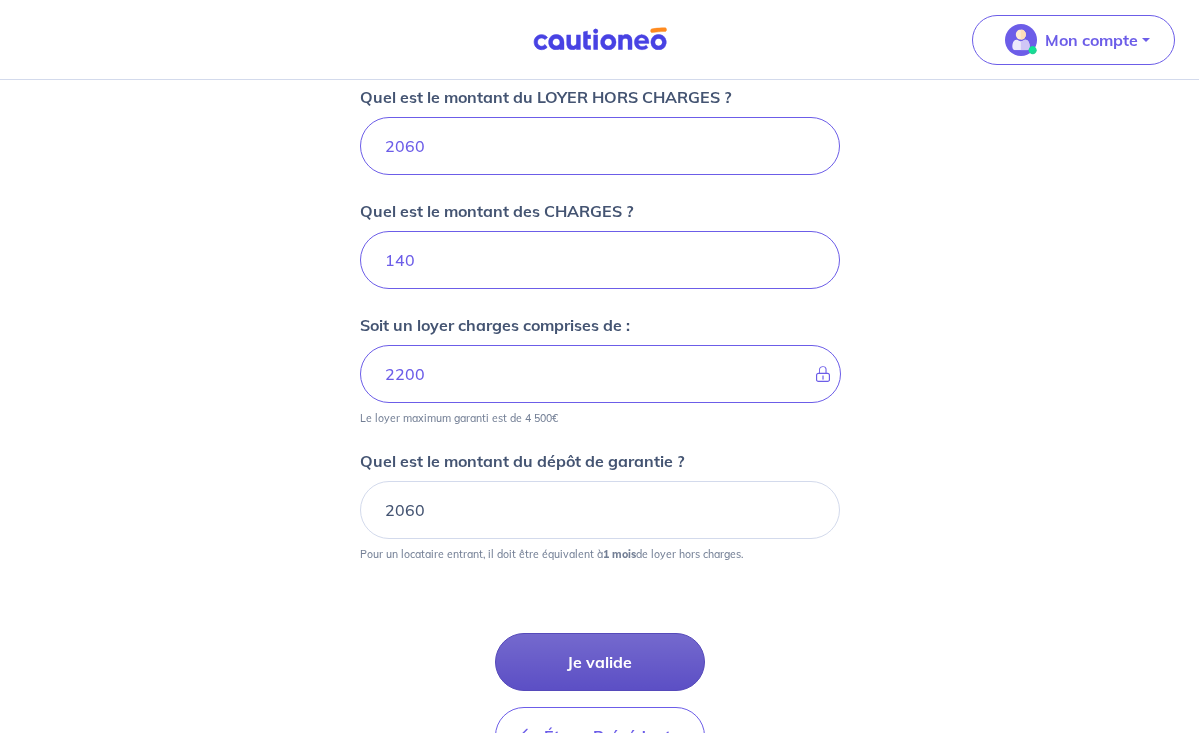 click on "Je valide" at bounding box center [600, 662] 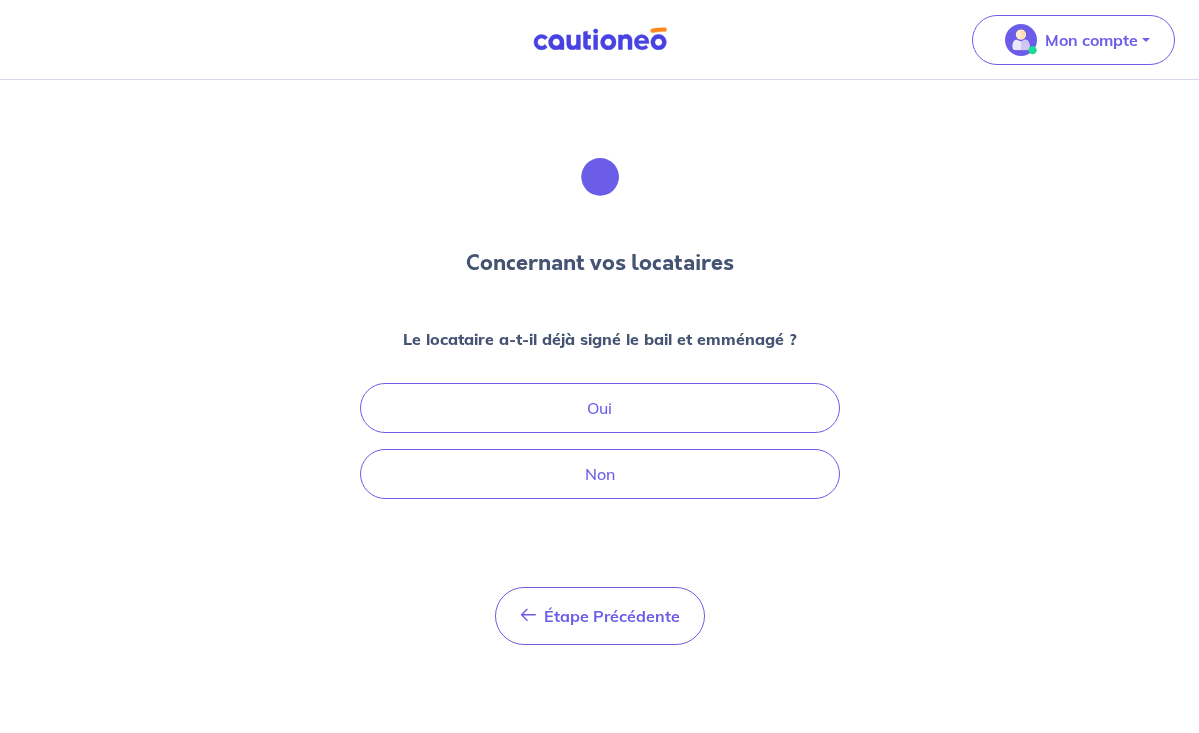 scroll, scrollTop: 0, scrollLeft: 0, axis: both 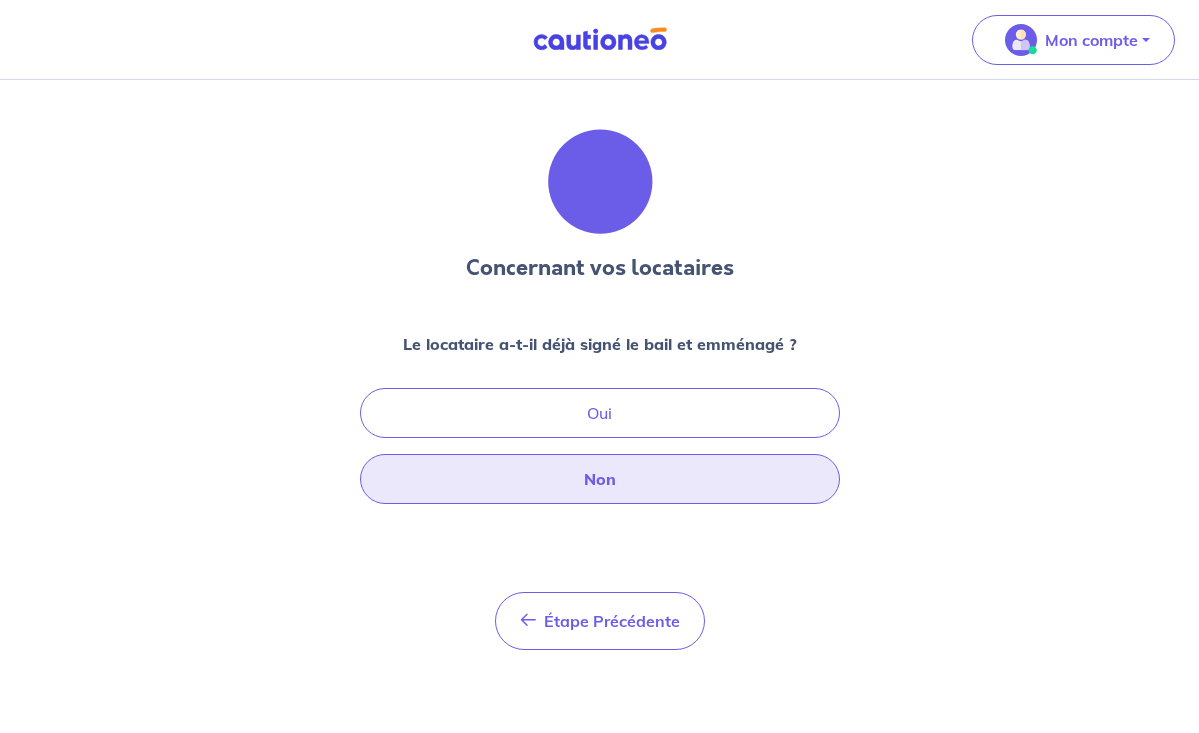 click on "Non" at bounding box center [600, 479] 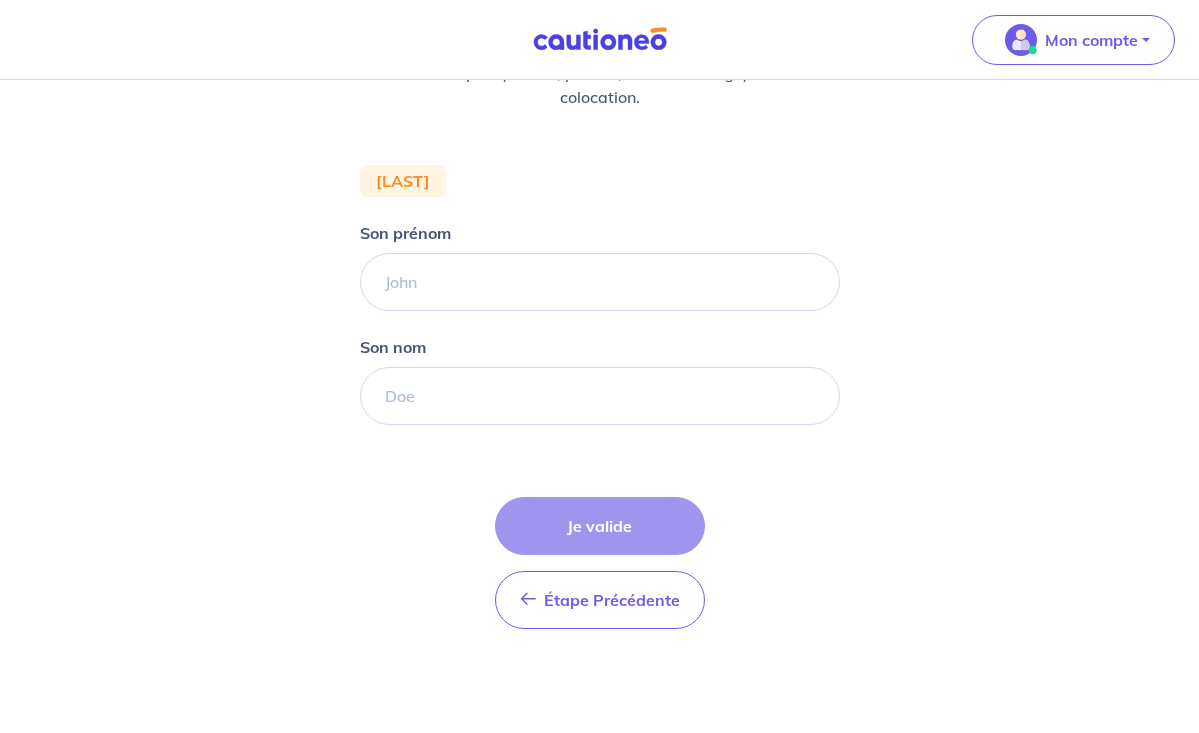 scroll, scrollTop: 295, scrollLeft: 0, axis: vertical 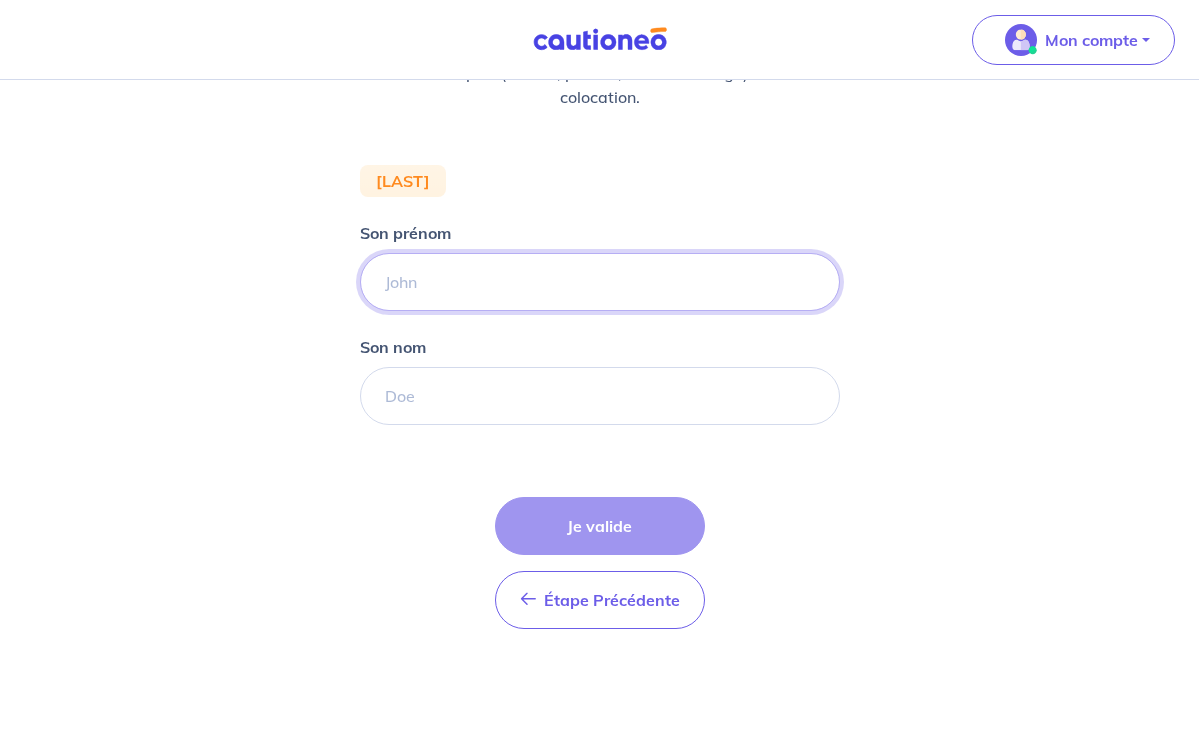 click on "Son prénom" at bounding box center [600, 282] 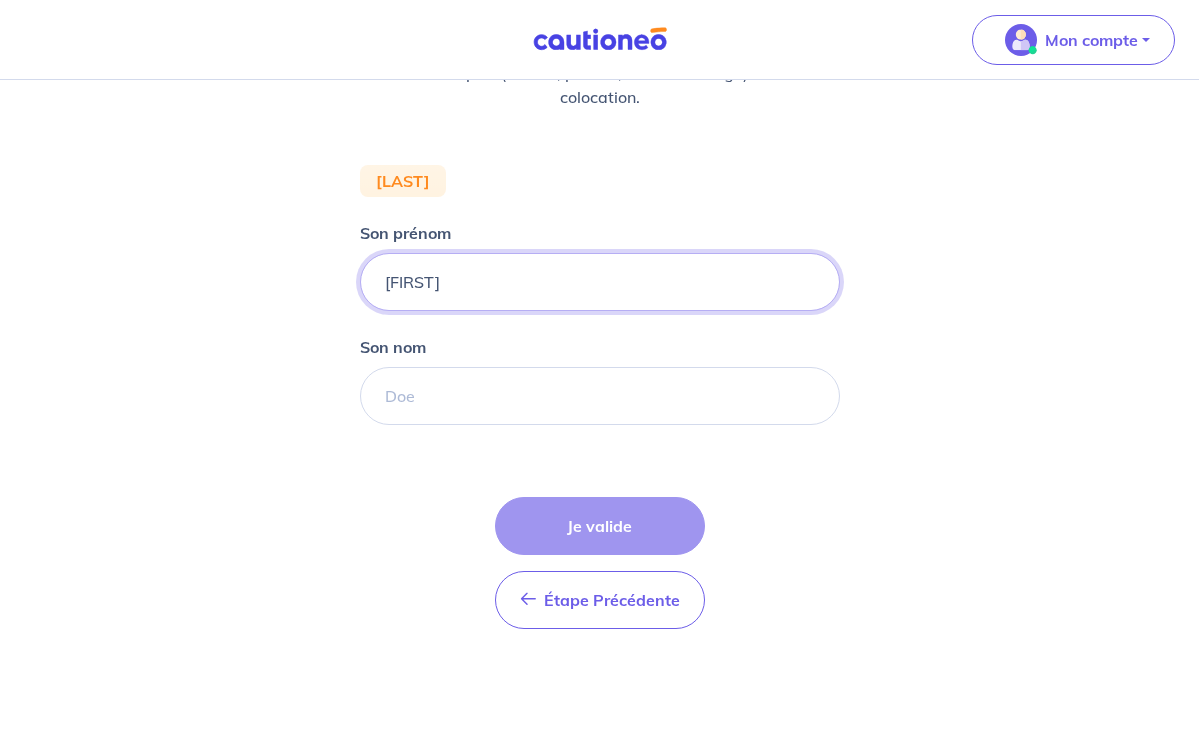 type on "[FIRST]" 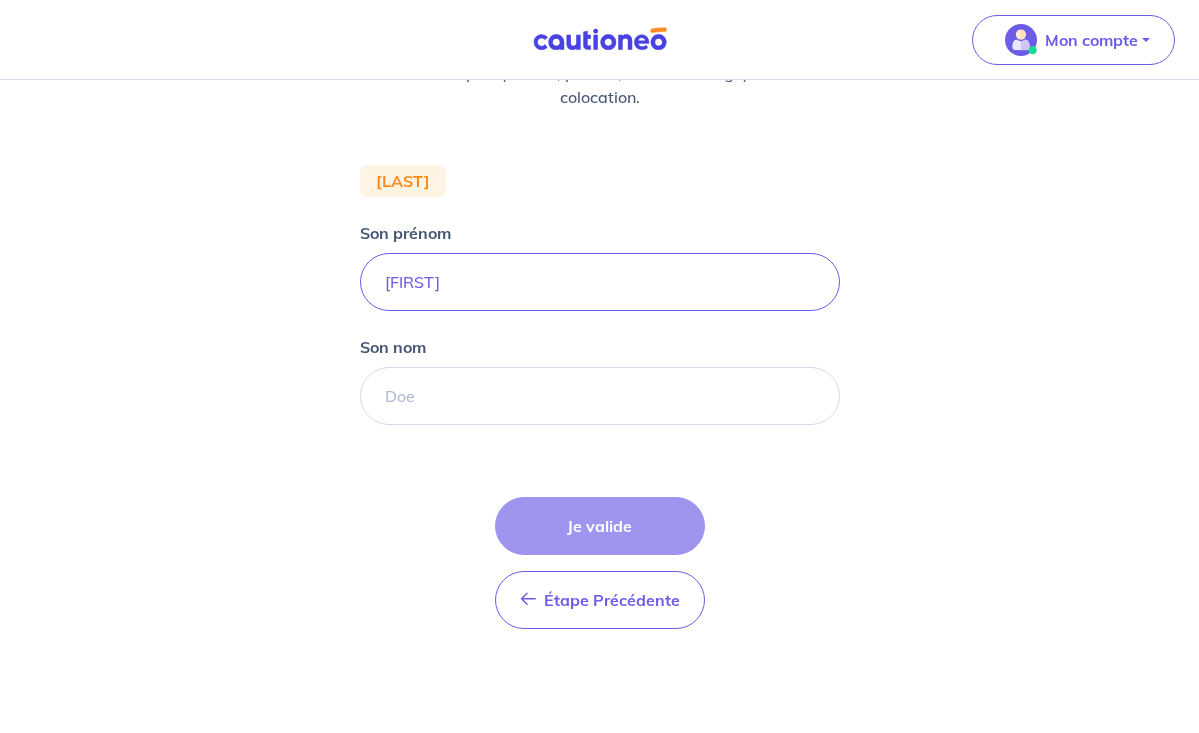 click on "Son prénom [FIRST] Son nom [LAST]" at bounding box center (599, 259) 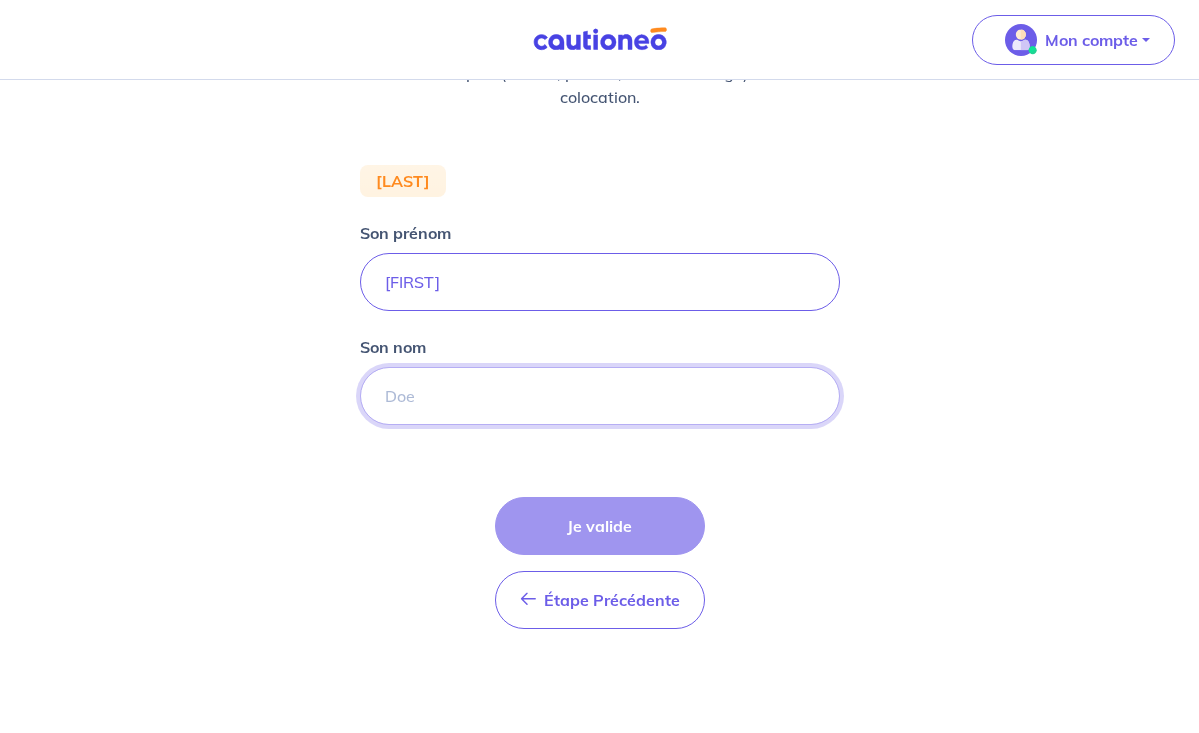 click on "Son nom" at bounding box center [600, 396] 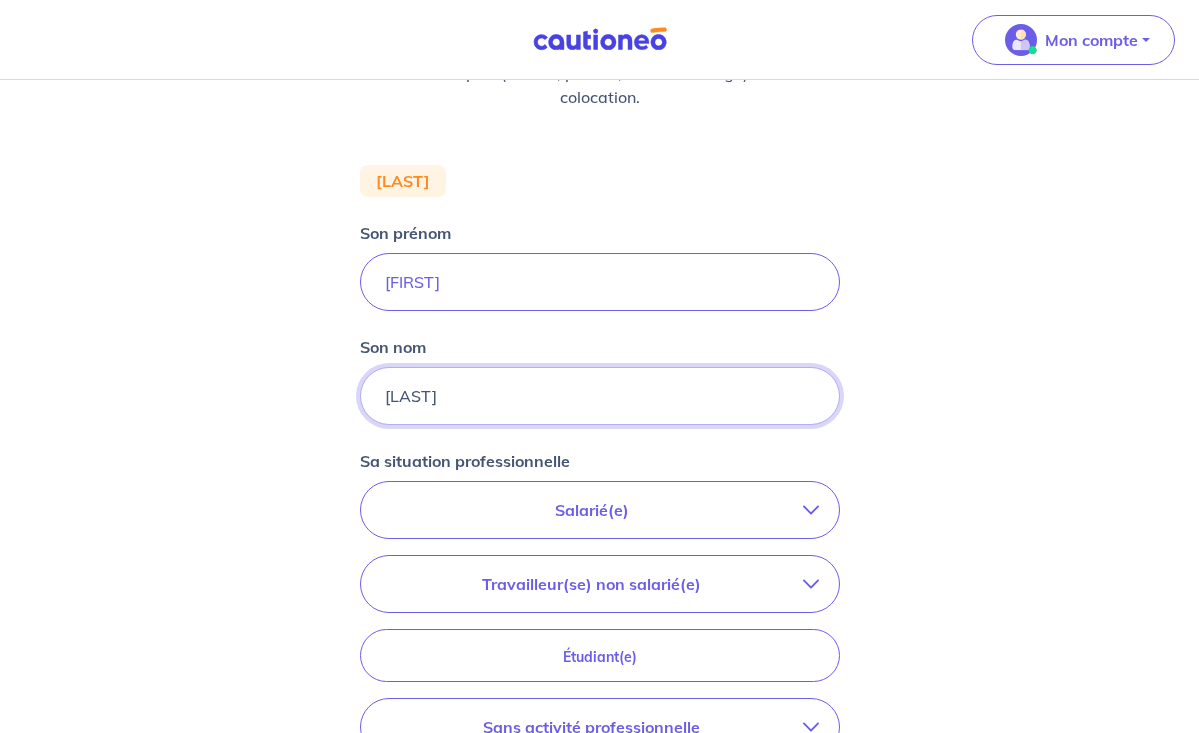 type on "[LAST]" 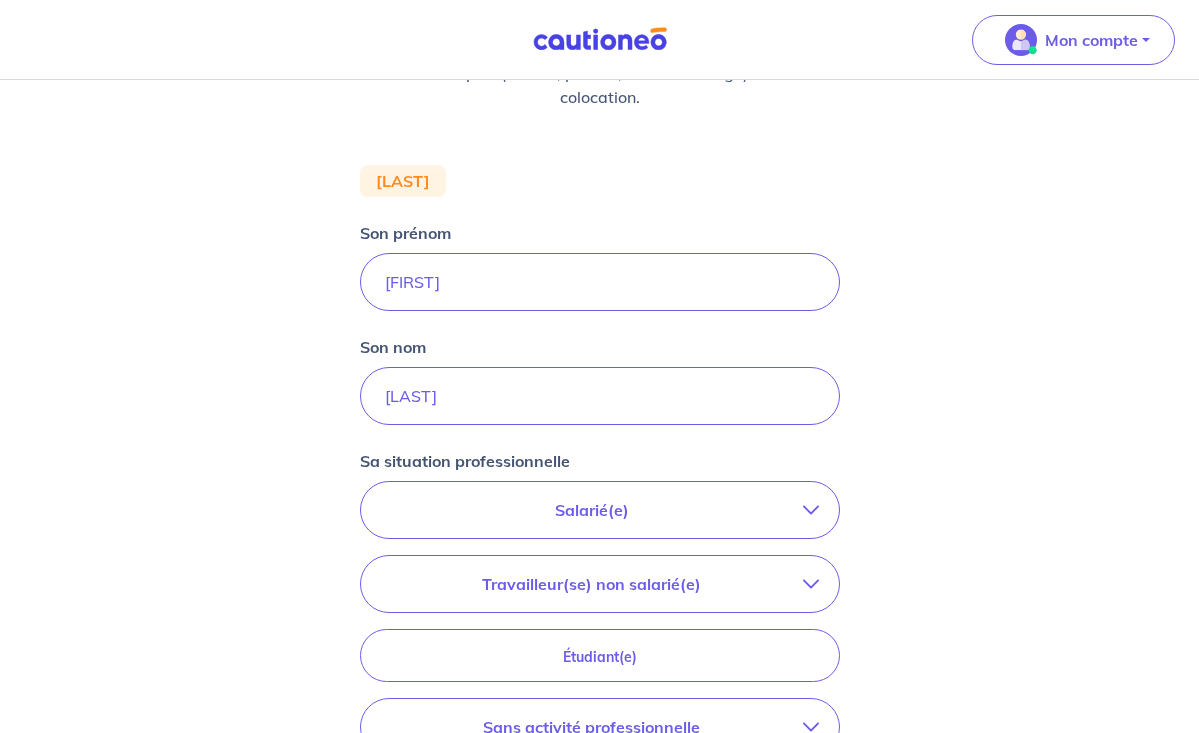 click on "Salarié(e)" at bounding box center (600, 510) 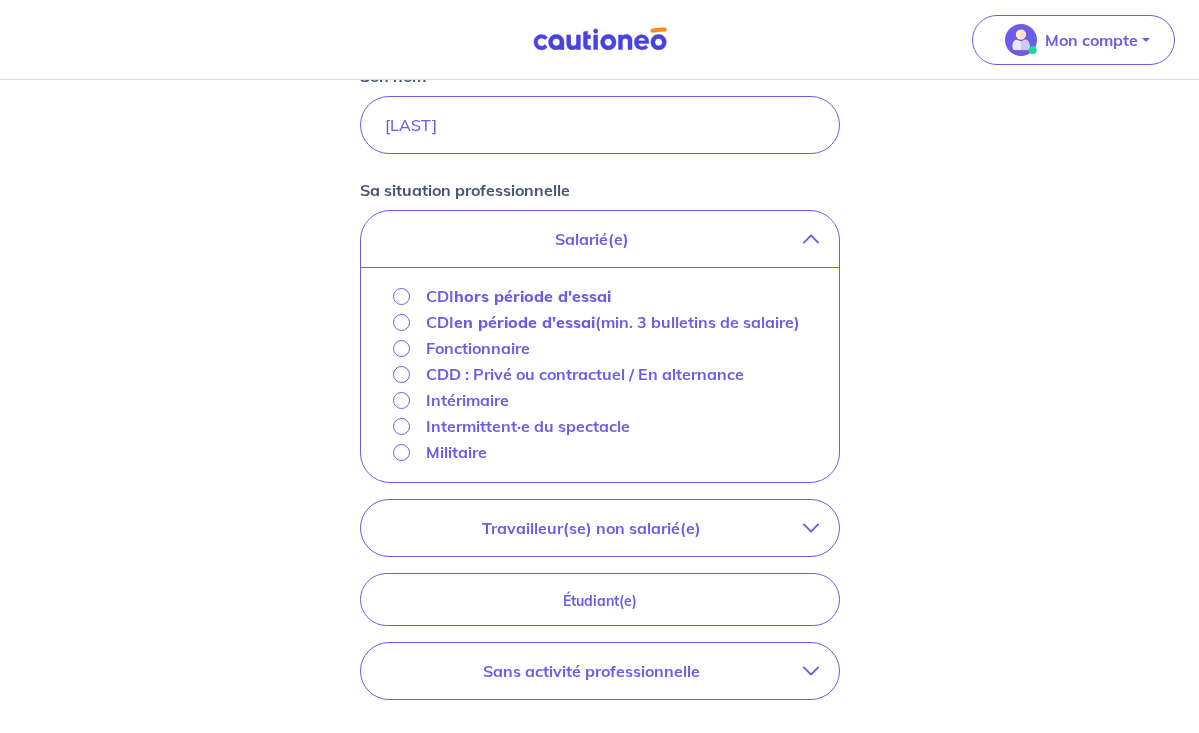 scroll, scrollTop: 567, scrollLeft: 0, axis: vertical 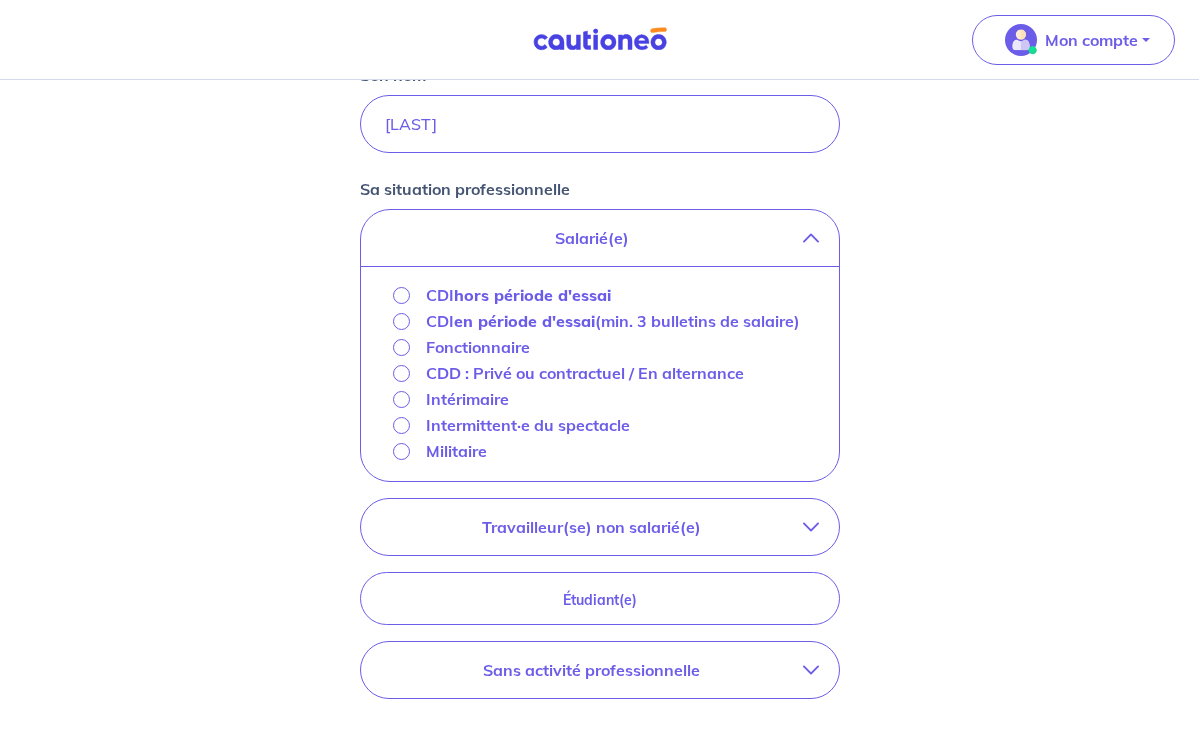 click on "Fonctionnaire" at bounding box center [401, 347] 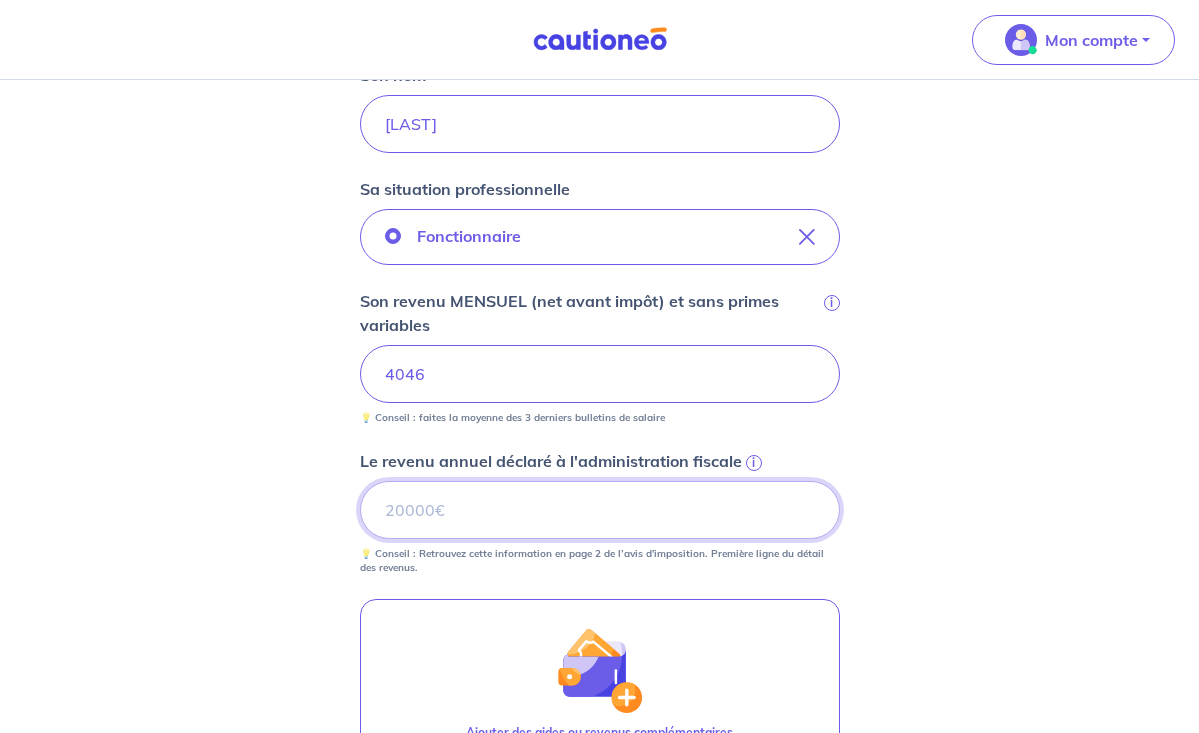 click on "Le revenu annuel déclaré à l'administration fiscale i" at bounding box center [600, 510] 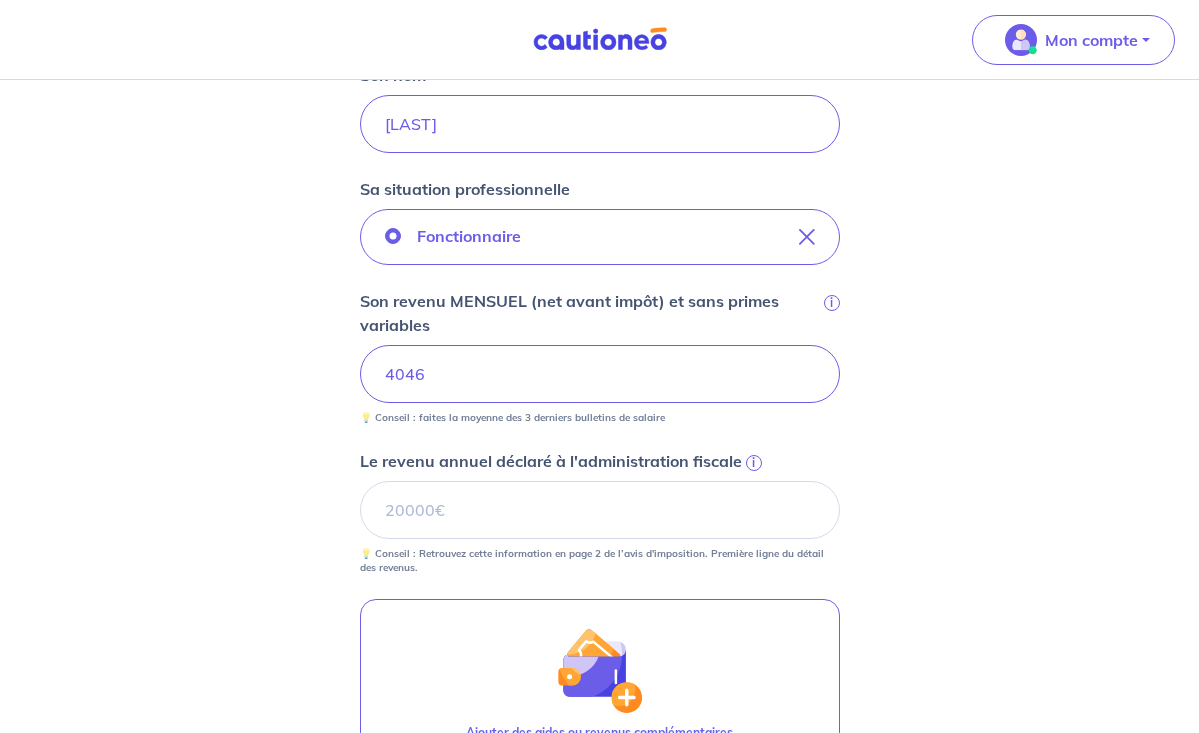 click on "Concernant vos locataires 💡 Pour info : nous acceptons les personnes seules, les couples (mariés, pacsés, en concubinage) et la colocation. [LAST] [NUMBER] Son prénom [FIRST] Son nom [LAST] Sa situation professionnelle Fonctionnaire Son revenu MENSUEL (net avant impôt) et sans primes variables i [NUMBER] 💡 Conseil : faites la moyenne des [NUMBER] derniers bulletins de salaire Le revenu annuel déclaré à l'administration fiscale i [NUMBER] 💡 Conseil : Retrouvez cette information en page [NUMBER] de l’avis d'imposition. Première ligne du détail des revenus. Ajouter des aides ou revenus complémentaires Étape Précédente Précédent Je valide Je valide" at bounding box center (599, 310) 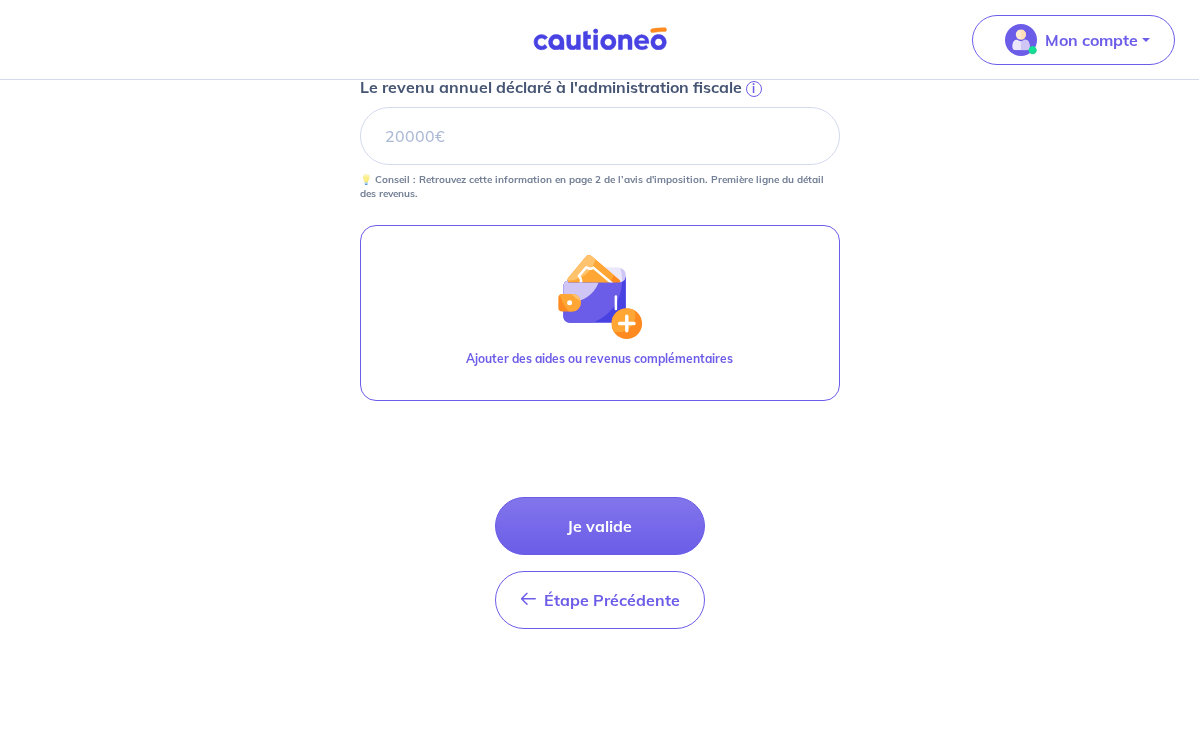 scroll, scrollTop: 941, scrollLeft: 0, axis: vertical 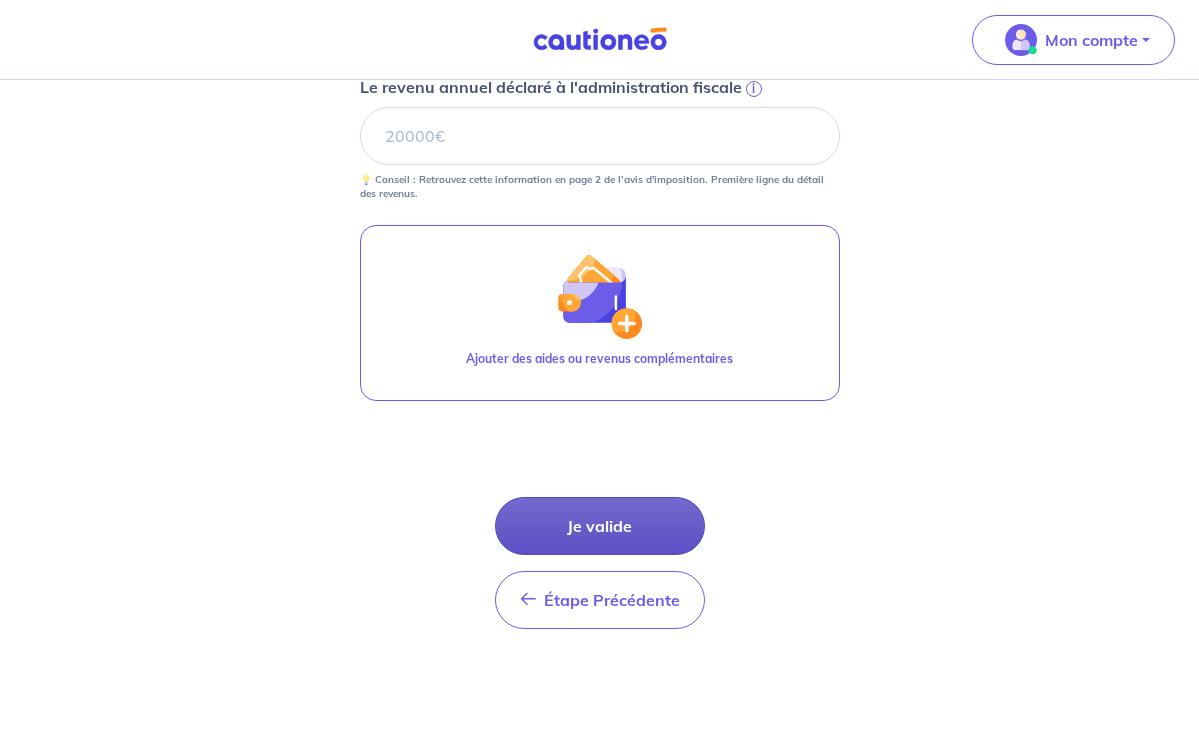 click on "Je valide" at bounding box center [600, 526] 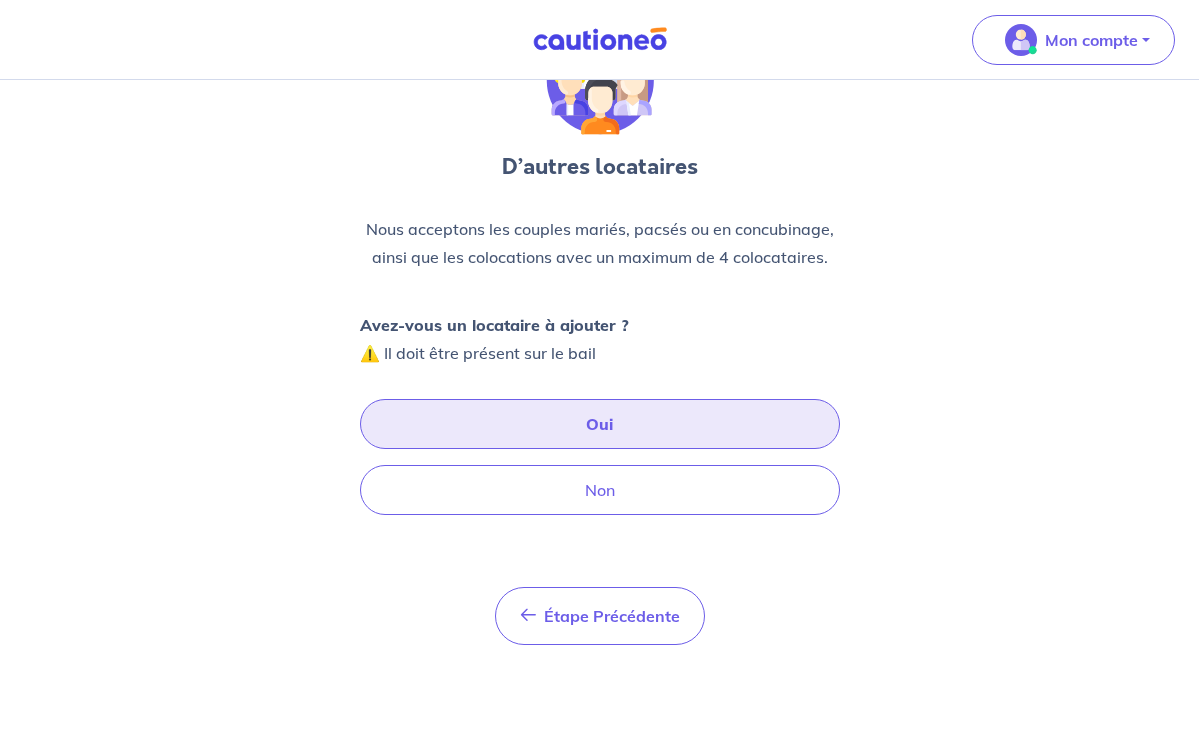 scroll, scrollTop: 0, scrollLeft: 0, axis: both 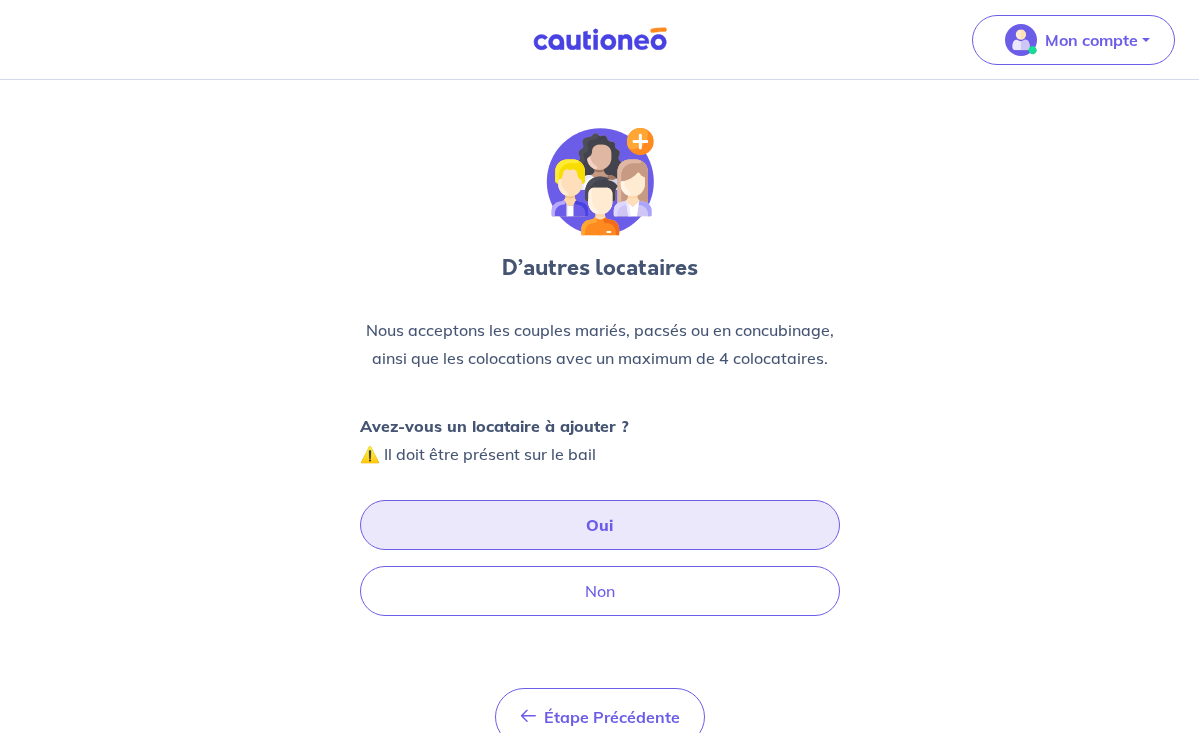 click on "Oui" at bounding box center [600, 525] 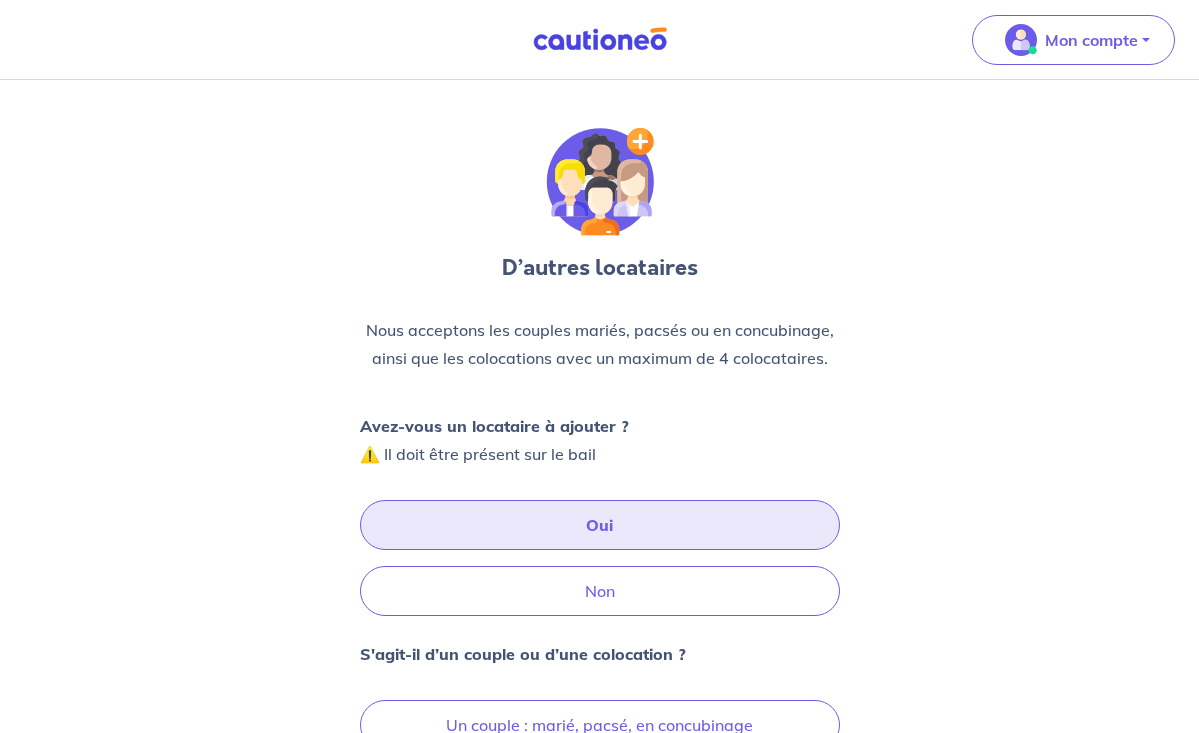 click on "D’autres locataires Nous acceptons les couples mariés, pacsés ou en concubinage, ainsi que les colocations avec un maximum de 4 colocataires. Avez-vous un locataire à ajouter ?
⚠️ Il doit être présent sur le bail Oui Non S'agit-il d’un couple ou d’une colocation ? Un couple : marié, pacsé, en concubinage Une colocation (4 locataires max) Étape Précédente Précédent" at bounding box center [599, 557] 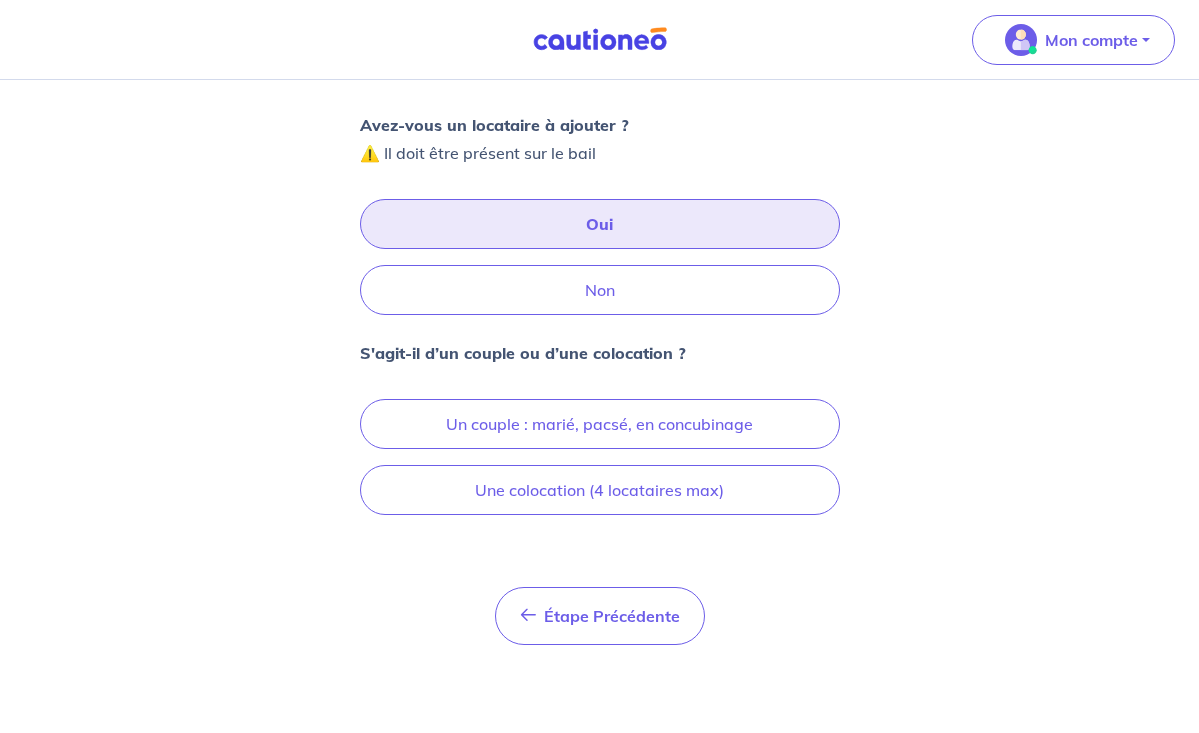 scroll, scrollTop: 301, scrollLeft: 0, axis: vertical 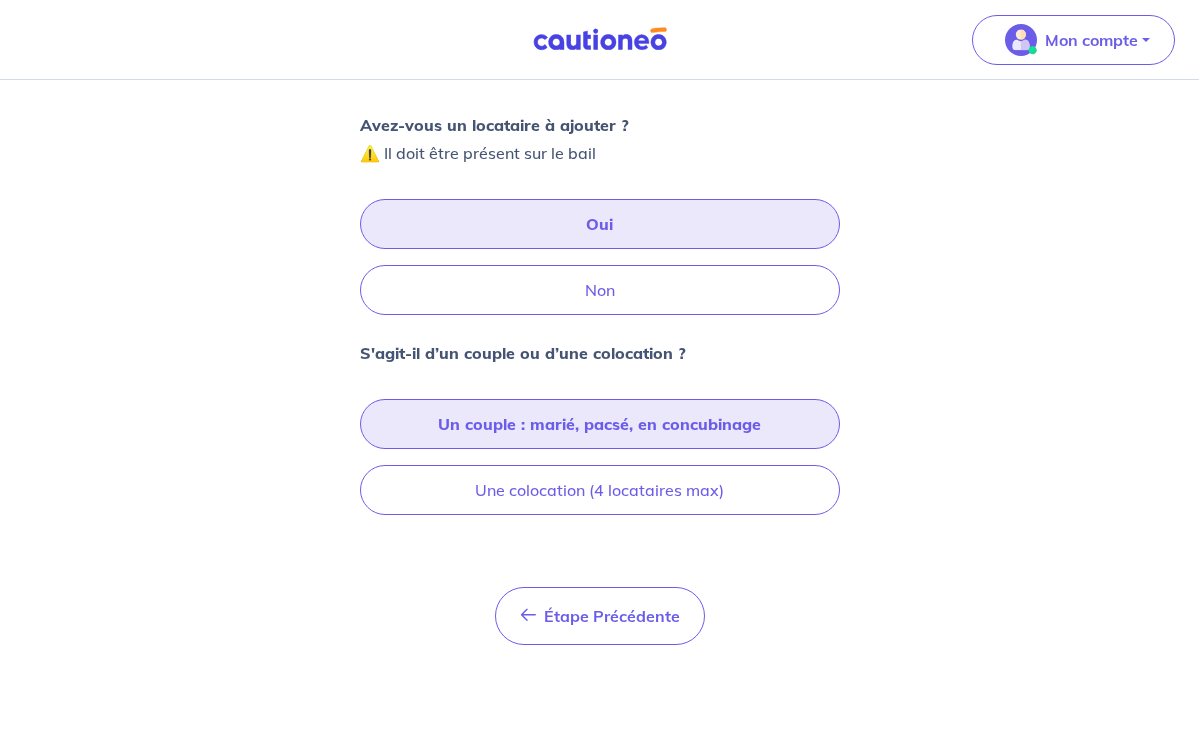 click on "Un couple : marié, pacsé, en concubinage" at bounding box center (600, 424) 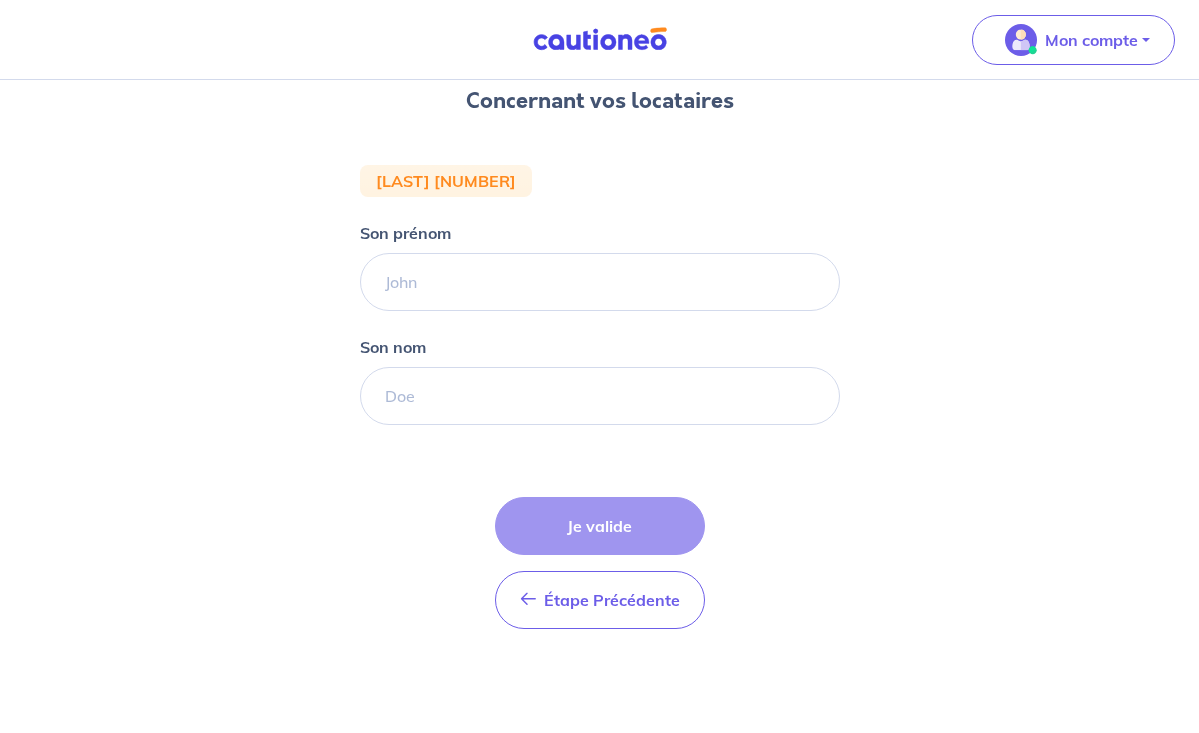 scroll, scrollTop: 0, scrollLeft: 0, axis: both 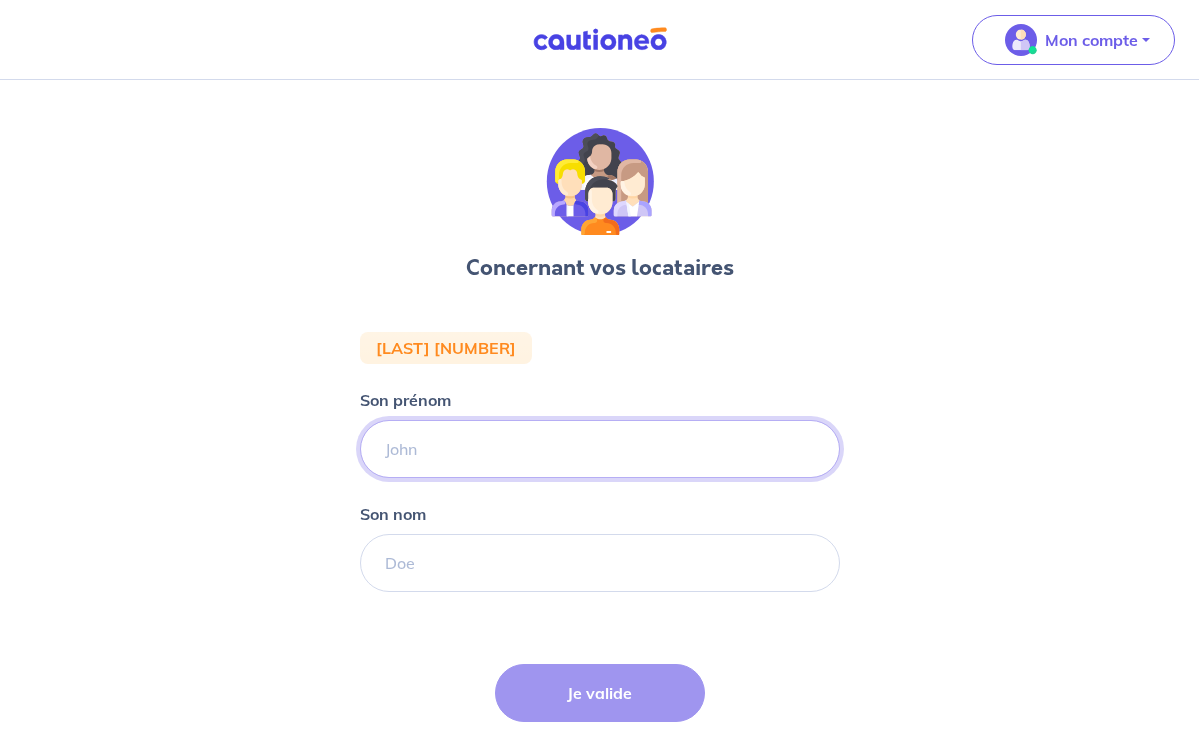 click on "Son prénom" at bounding box center (600, 449) 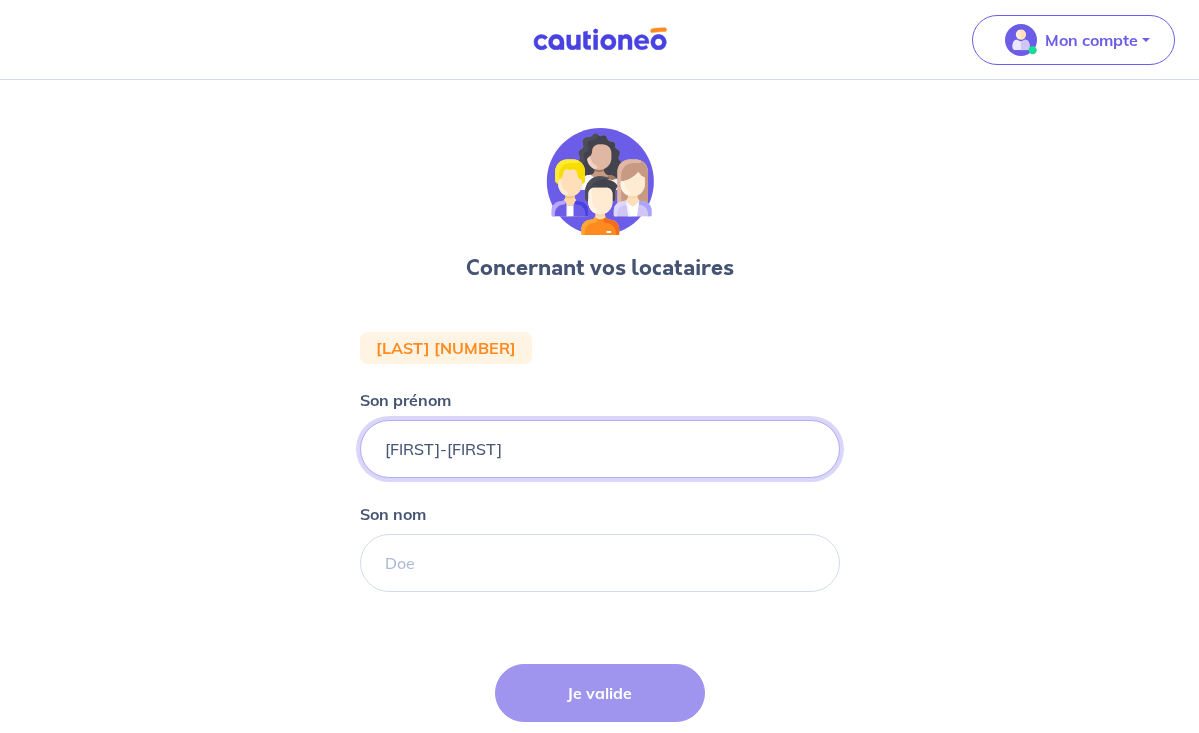 type on "[FIRST]-[FIRST]" 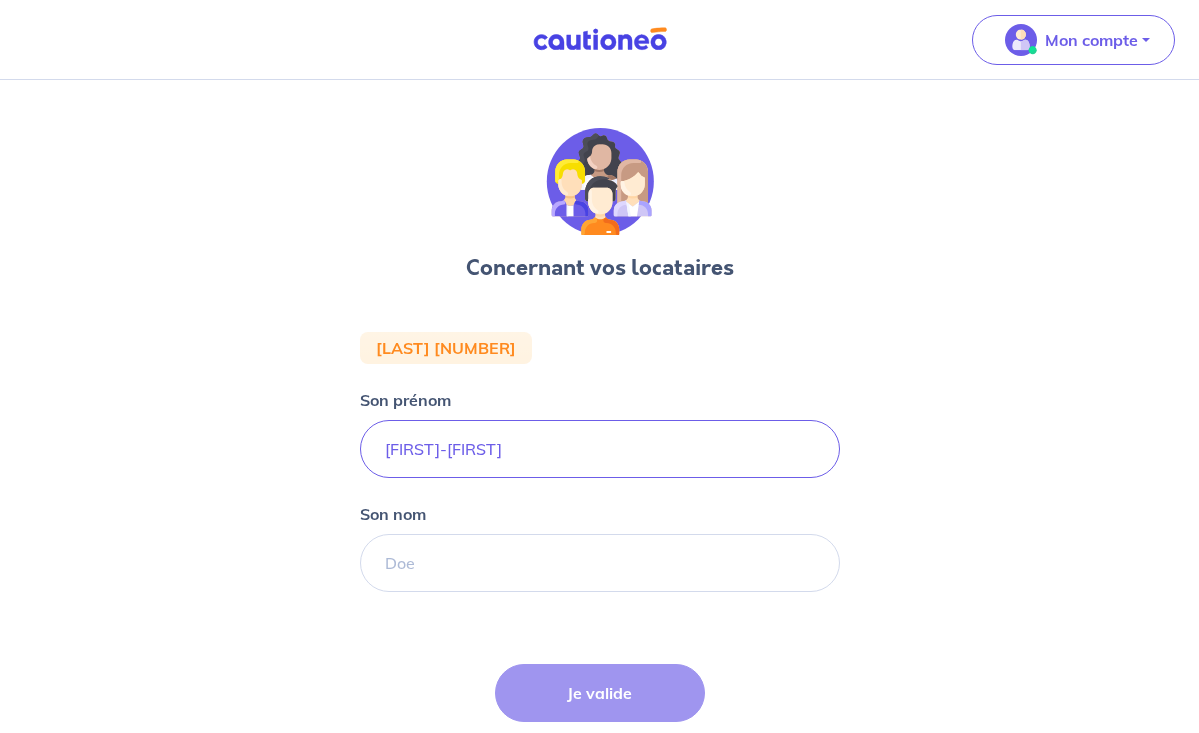 click on "Concernant vos locataires [LAST] [NUMBER] Son prénom [FIRST]-[FIRST] Son nom Étape Précédente Précédent Je valide Je valide" at bounding box center [599, 490] 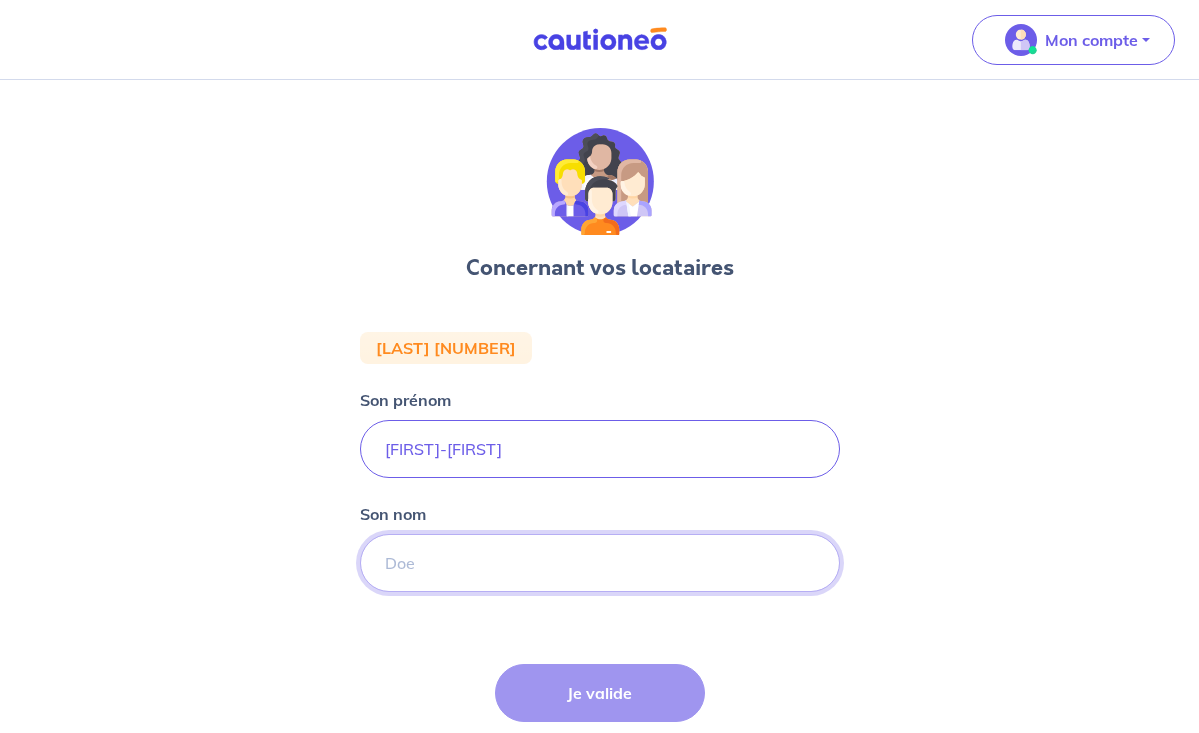 click on "Son nom" at bounding box center [600, 563] 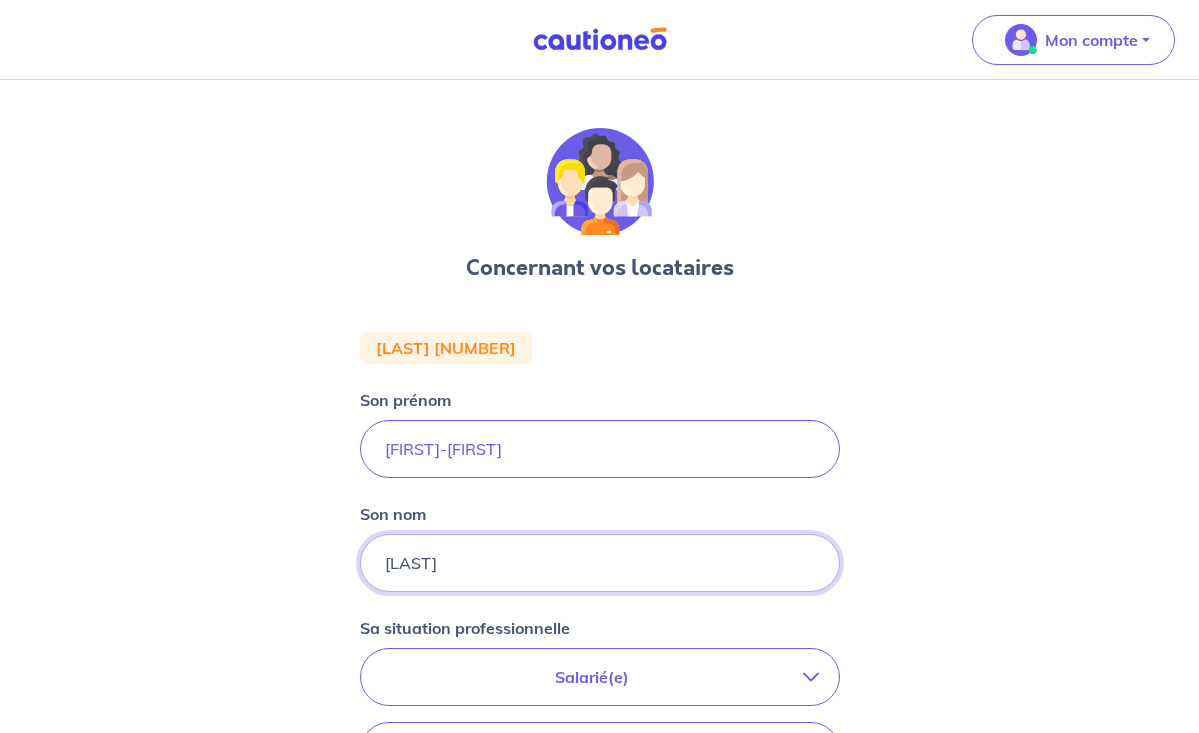 type on "[LAST]" 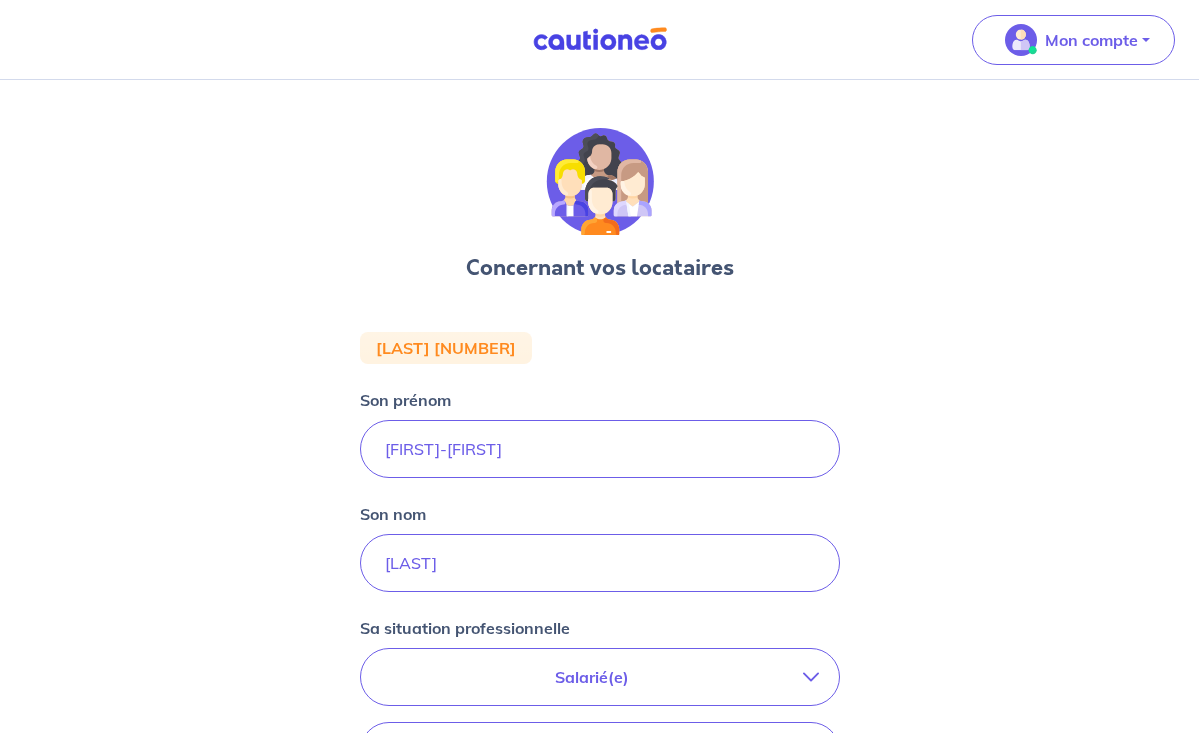 click on "Mon compte Me déconnecter Concernant vos locataires [LAST] [NUMBER] Son prénom [FIRST]-[FIRST] Son nom [LAST] Sa situation professionnelle Salarié(e) CDI  hors période d'essai CDI  en période d'essai  (min. [NUMBER] bulletins de salaire) Fonctionnaire CDD : Privé ou contractuel / En alternance Intérimaire Intermittent·e du spectacle Militaire Travailleur(se) non salarié(e) Freelance / auto-entrepreneur Artisan / commerçant(e) Chef d'entreprise Profession libérale Étudiant(e) Sans activité professionnelle Retraité(e) Sans activité professionnelle Étape Précédente Précédent Je valide Je valide" at bounding box center [599, 663] 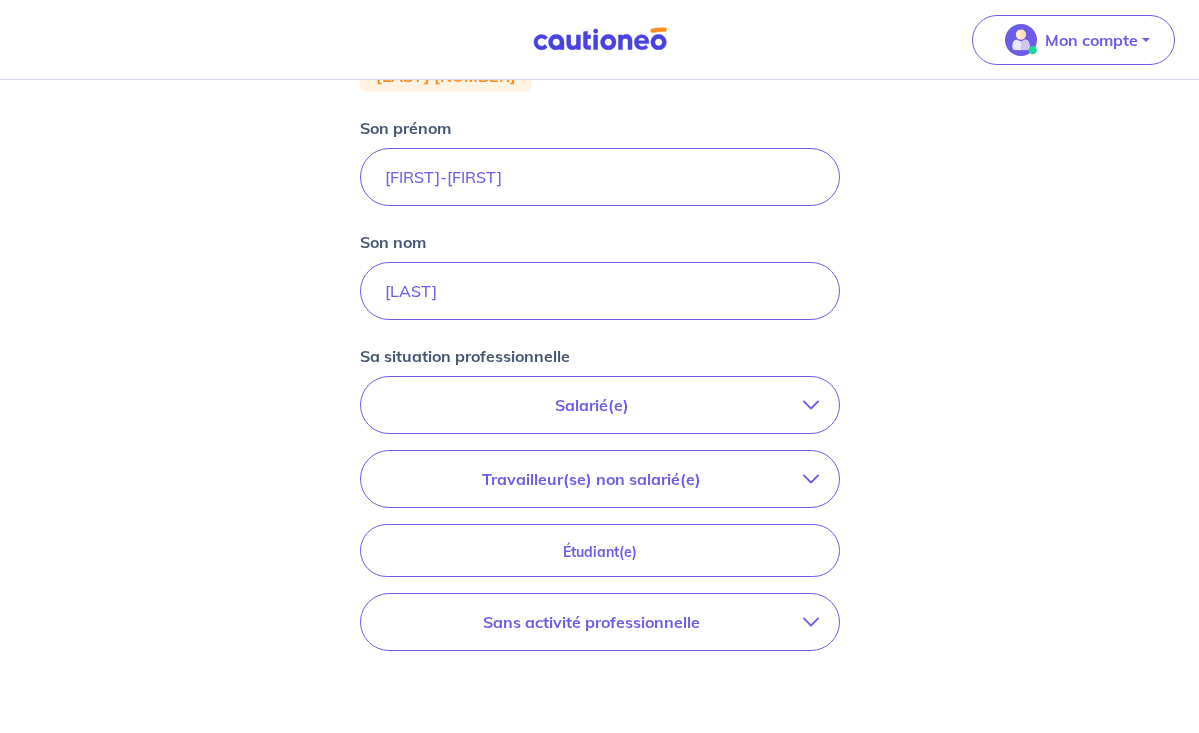 scroll, scrollTop: 274, scrollLeft: 0, axis: vertical 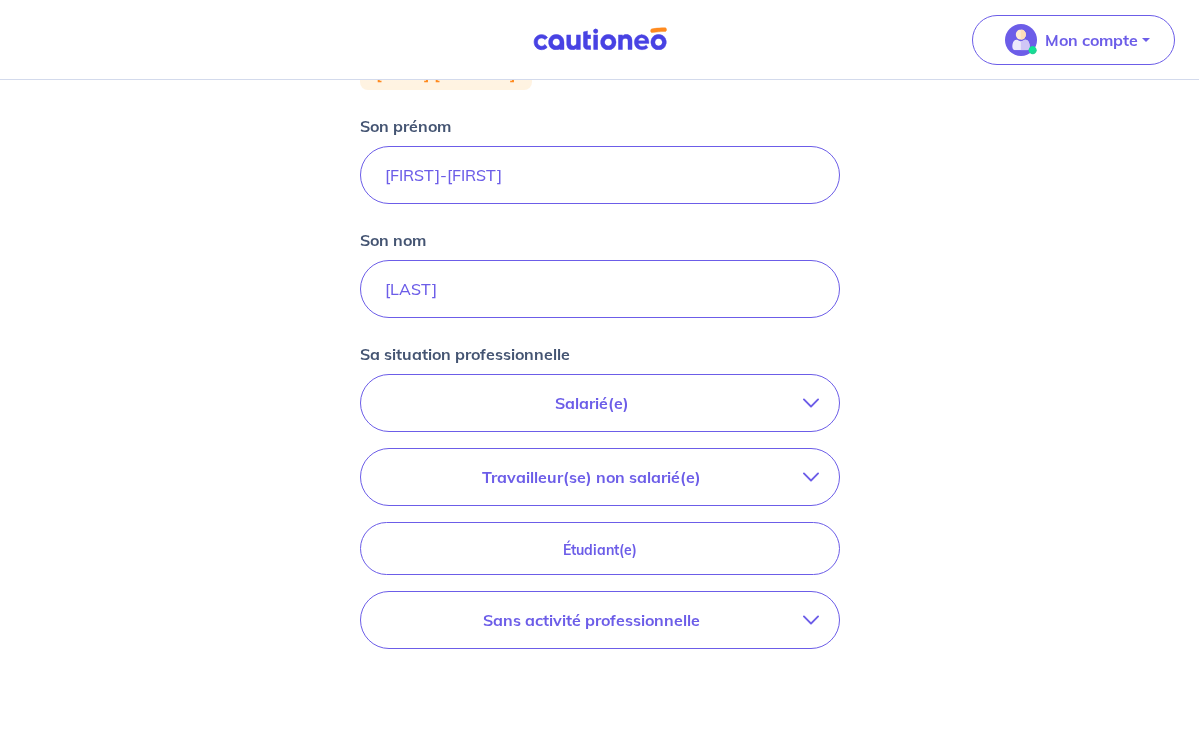 click on "Salarié(e)" at bounding box center [592, 403] 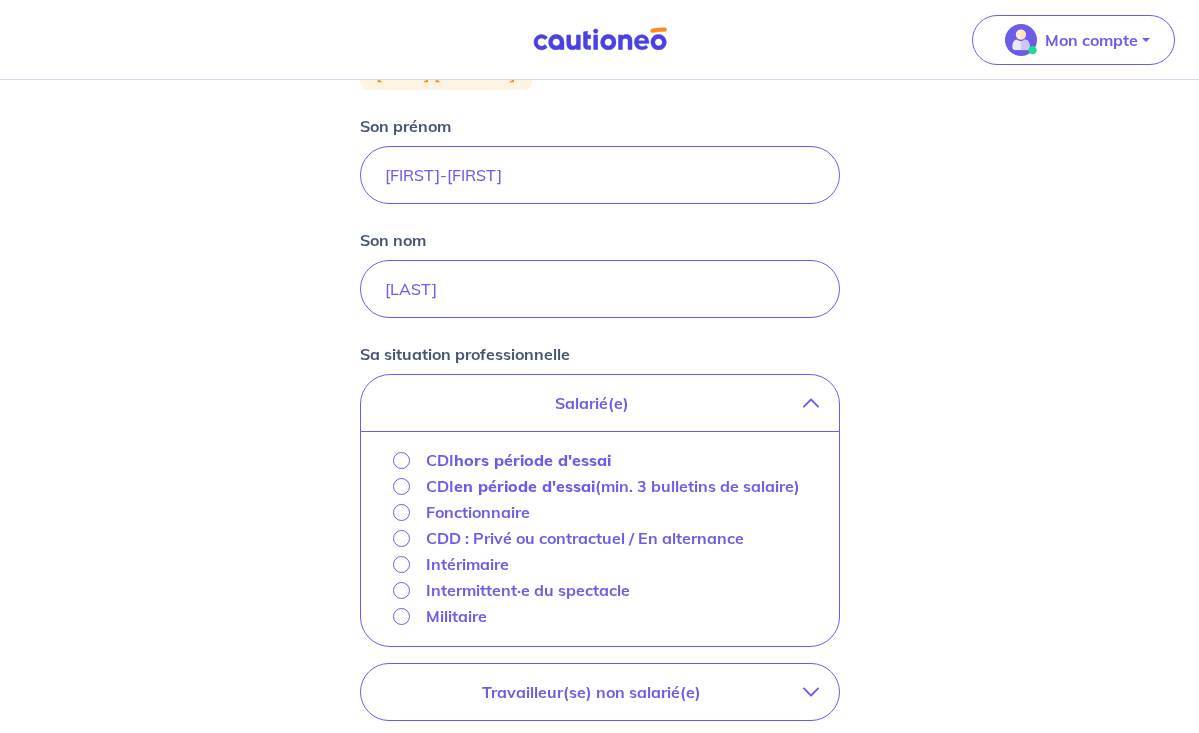 click on "Mon compte Me déconnecter Concernant vos locataires [LAST] [NUMBER] Son prénom [FIRST]-[FIRST] Son nom [LAST] Sa situation professionnelle Salarié(e) CDI  hors période d'essai CDI  en période d'essai  (min. [NUMBER] bulletins de salaire) Fonctionnaire CDD : Privé ou contractuel / En alternance Intérimaire Intermittent·e du spectacle Militaire Travailleur(se) non salarié(e) Freelance / auto-entrepreneur Artisan / commerçant(e) Chef d'entreprise Profession libérale Étudiant(e) Sans activité professionnelle Retraité(e) Sans activité professionnelle Étape Précédente Précédent Je valide Je valide" at bounding box center (599, 497) 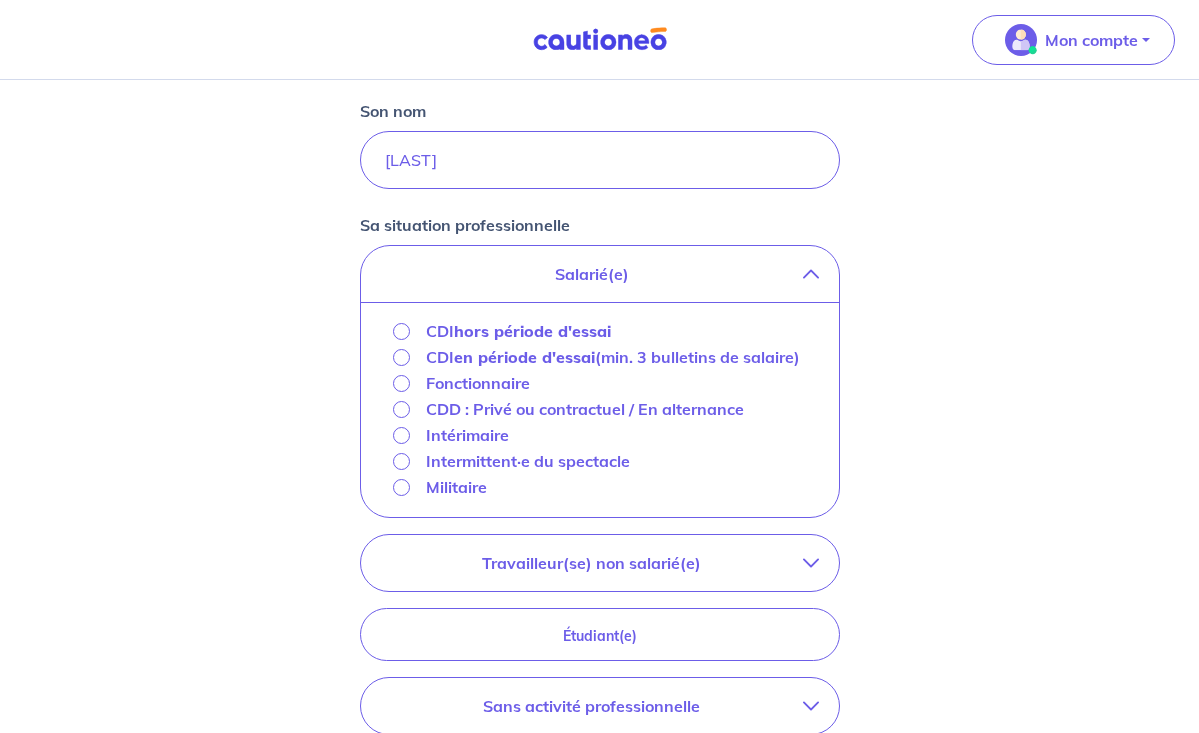 scroll, scrollTop: 383, scrollLeft: 0, axis: vertical 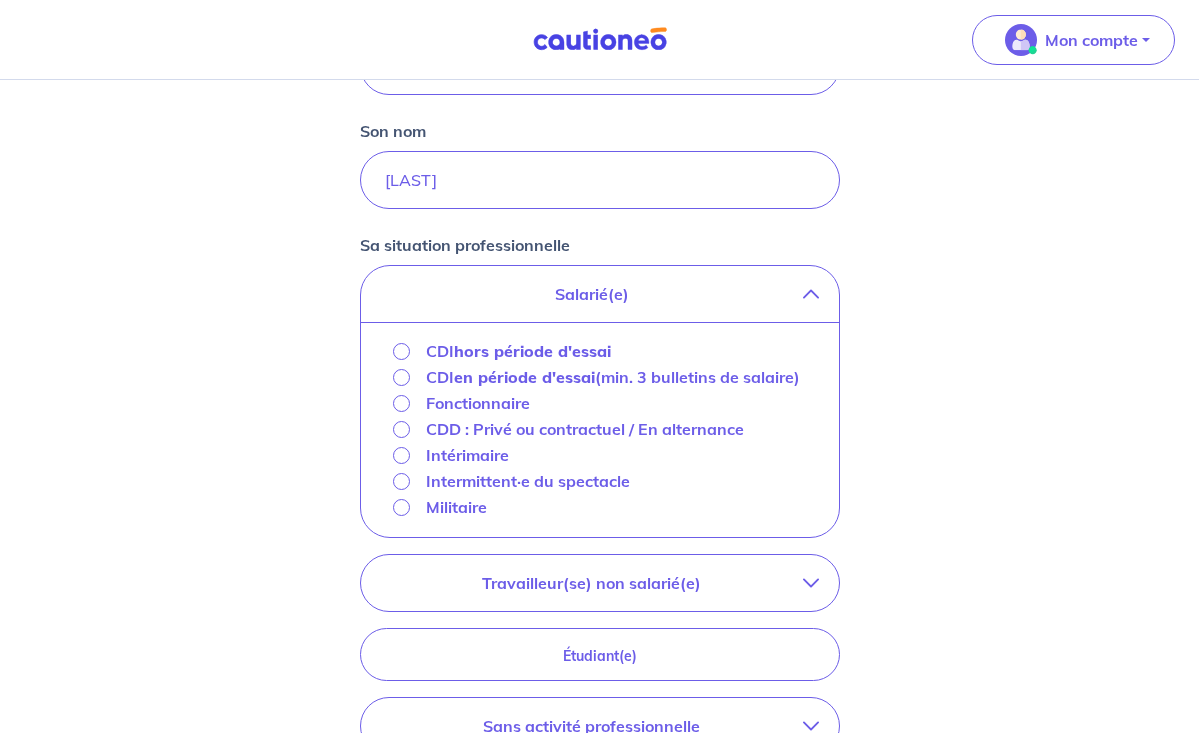 click at bounding box center [811, 294] 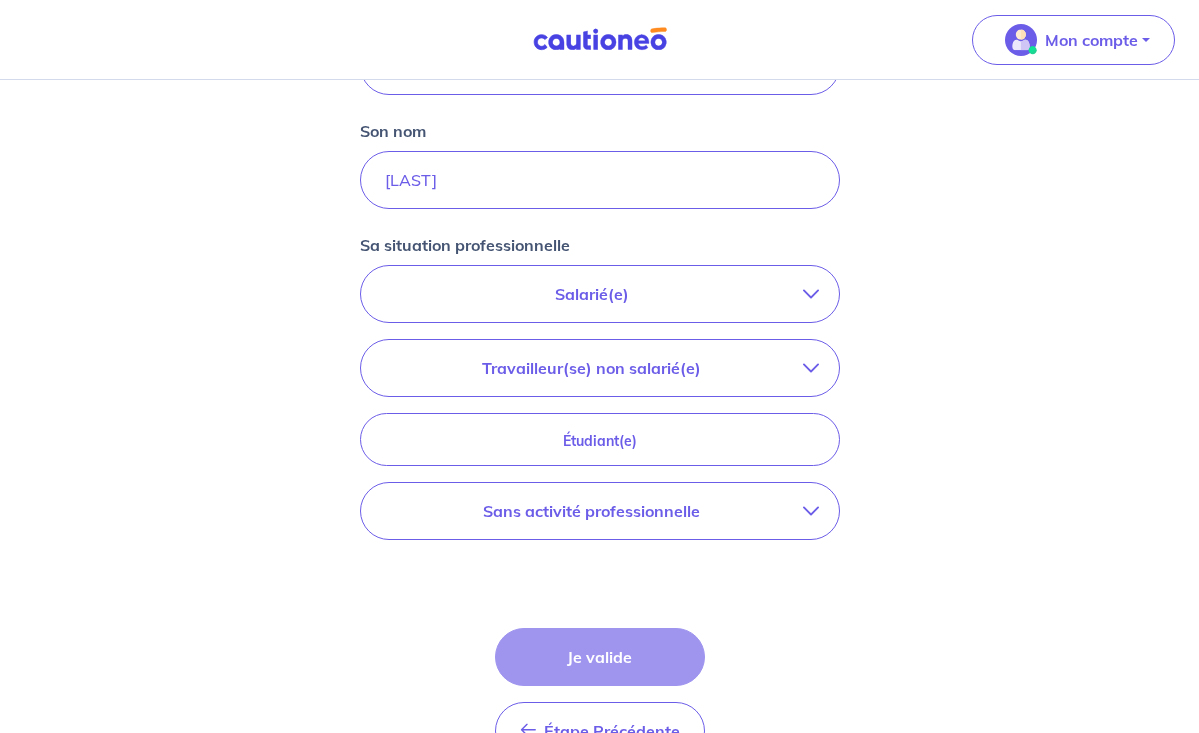 click on "Travailleur(se) non salarié(e)" at bounding box center [592, 368] 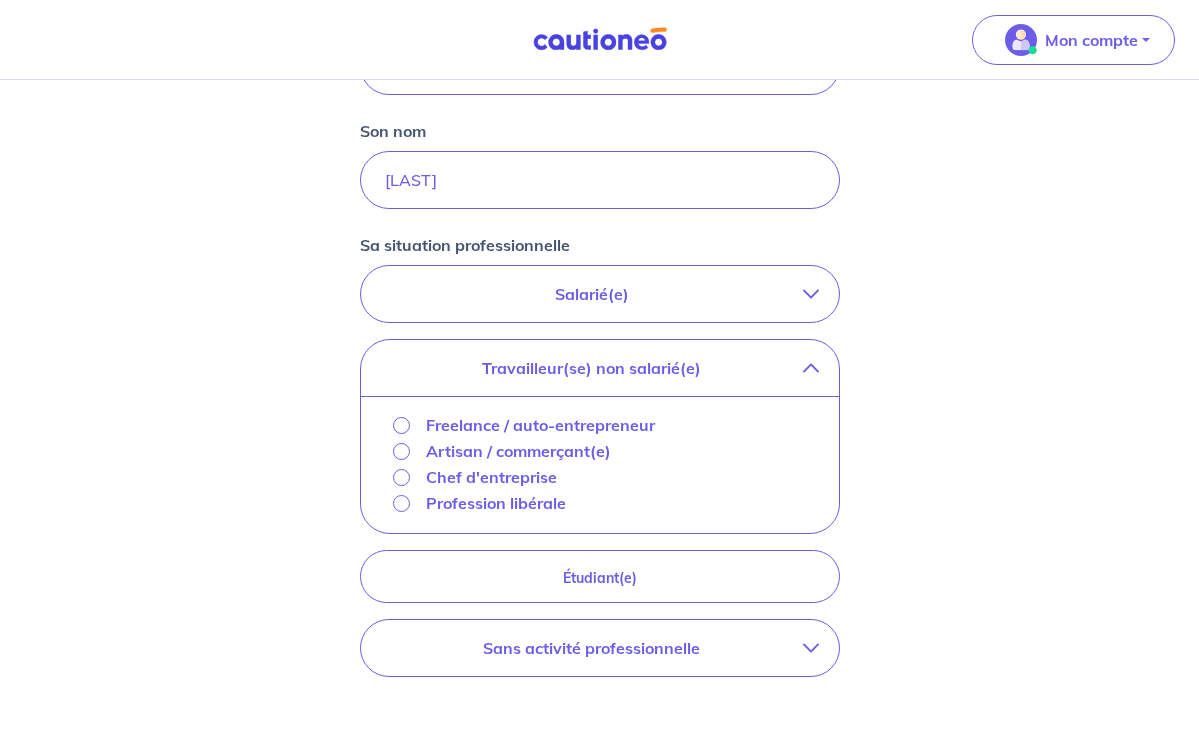 click on "Freelance / auto-entrepreneur" at bounding box center (401, 425) 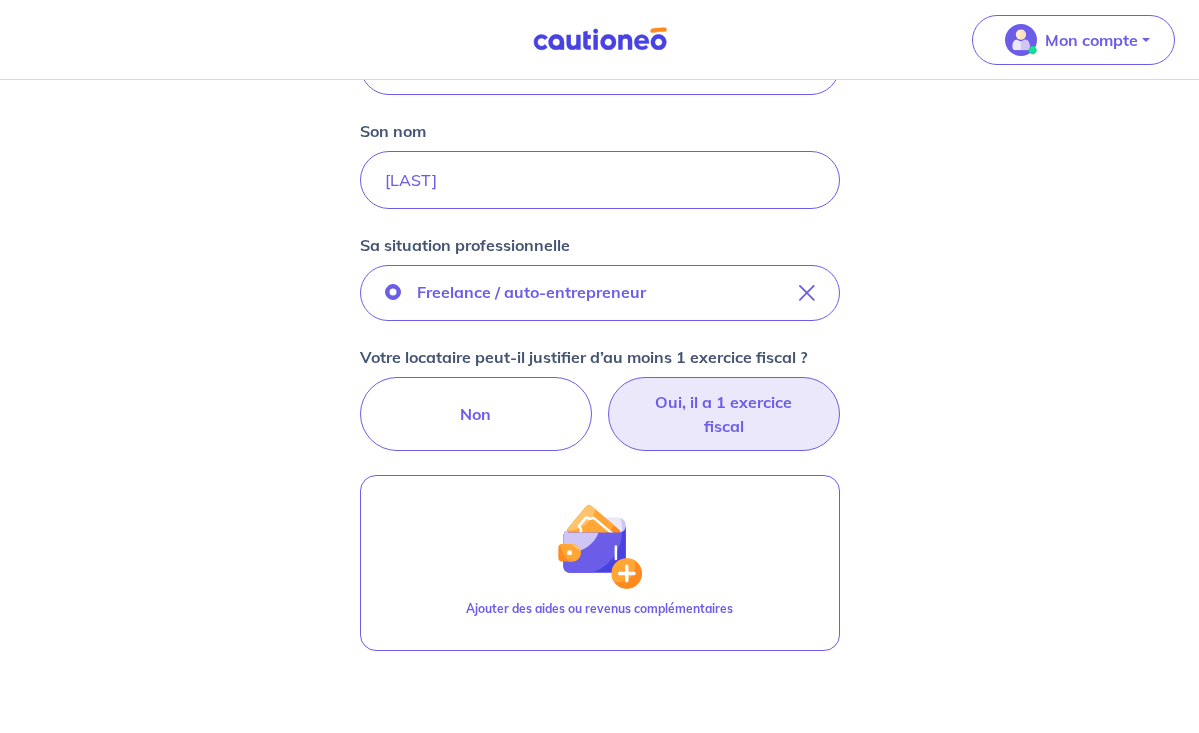 click on "Oui, il a 1 exercice fiscal" at bounding box center (724, 414) 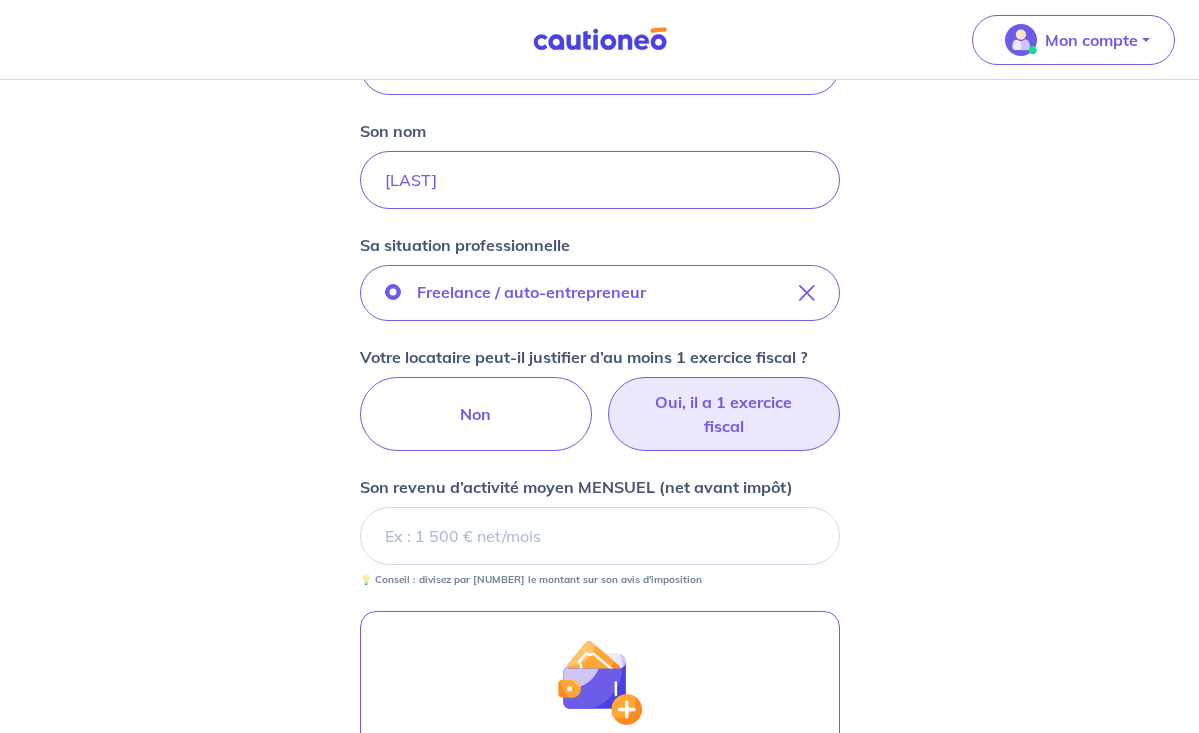 click on "Son revenu d’activité moyen MENSUEL (net avant impôt)" at bounding box center [600, 536] 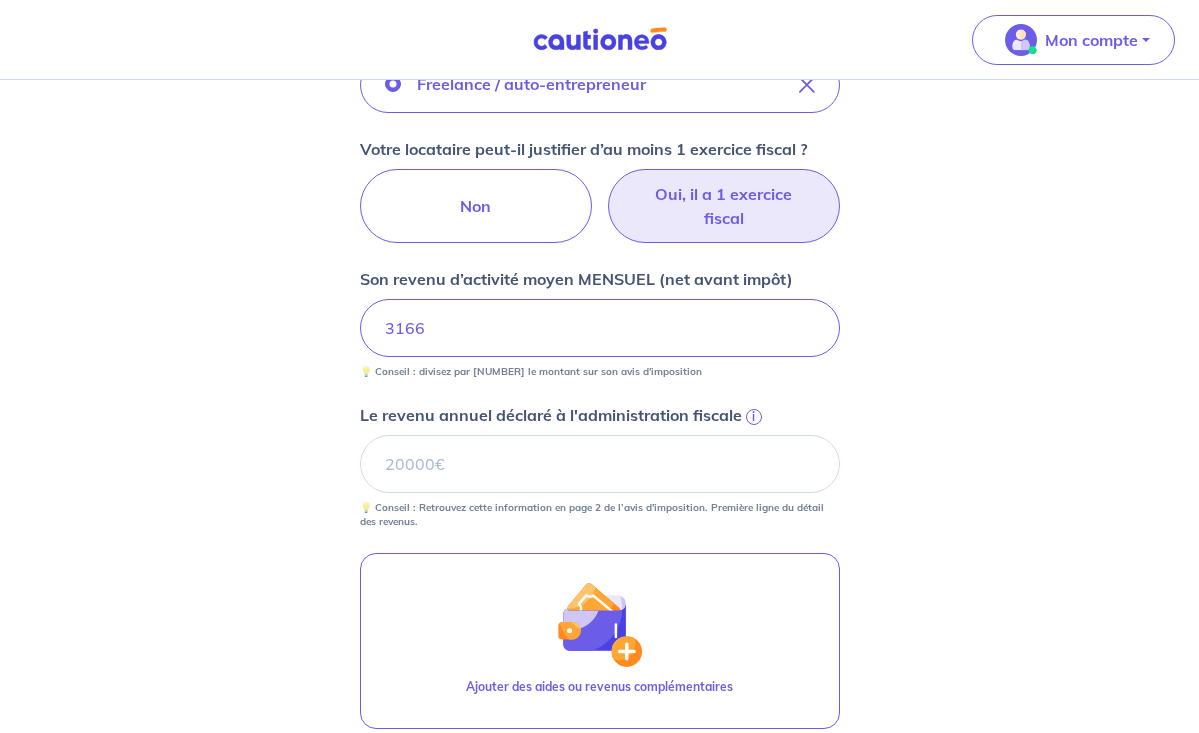 scroll, scrollTop: 606, scrollLeft: 0, axis: vertical 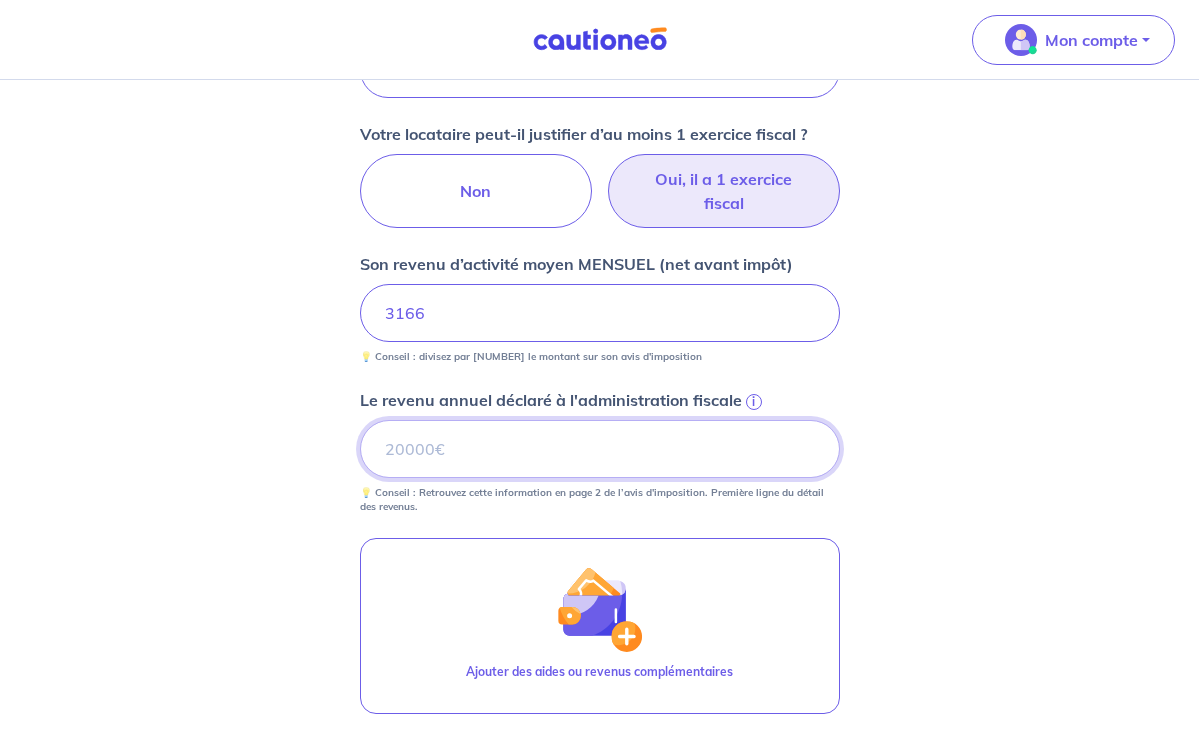 click on "Le revenu annuel déclaré à l'administration fiscale i" at bounding box center (600, 449) 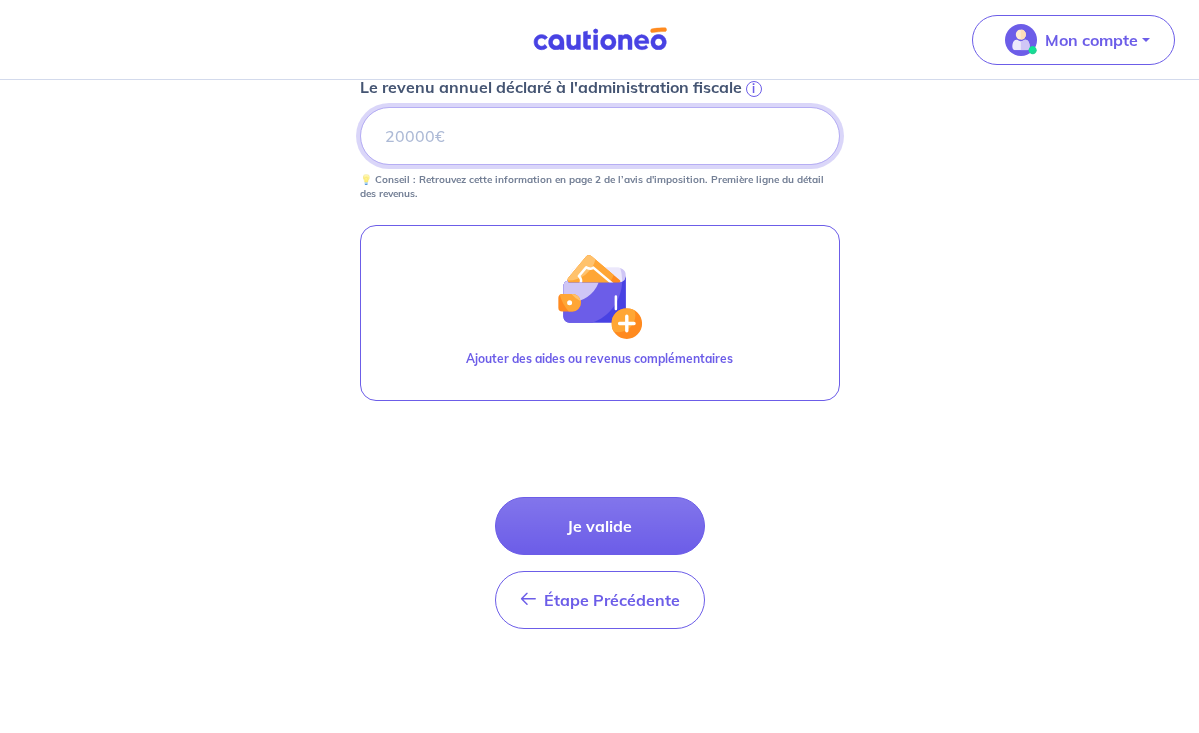 scroll, scrollTop: 919, scrollLeft: 0, axis: vertical 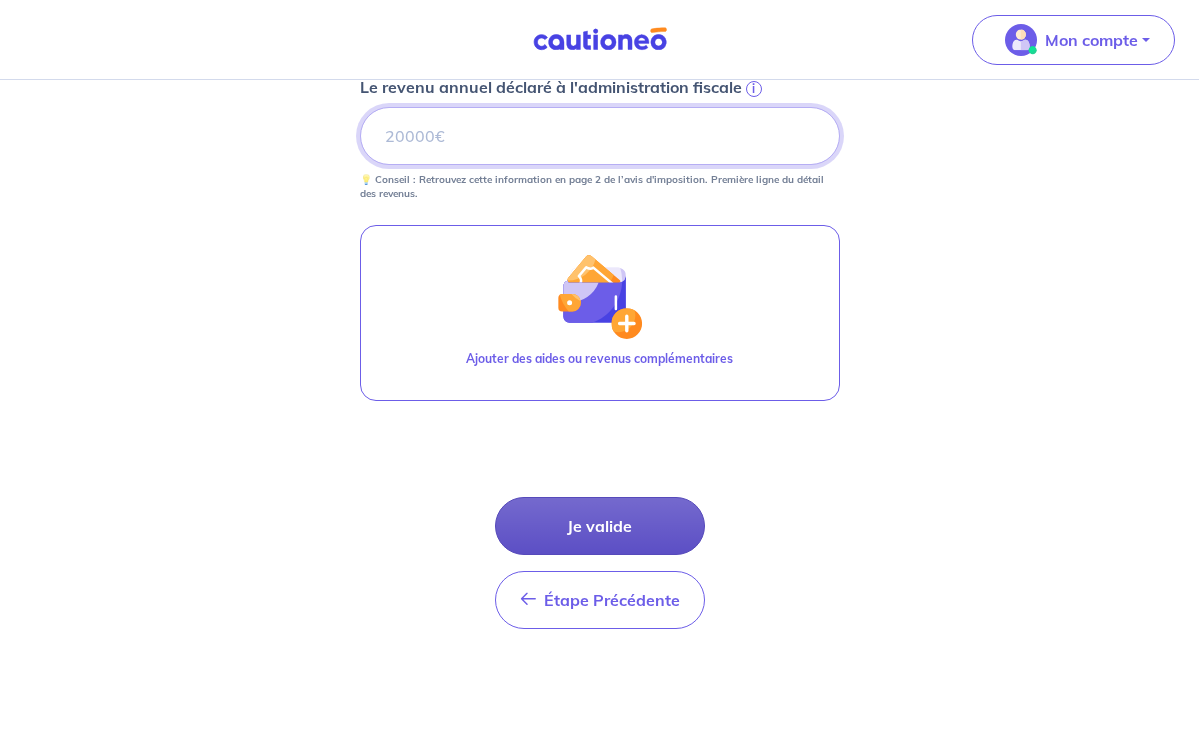type on "[NUMBER]" 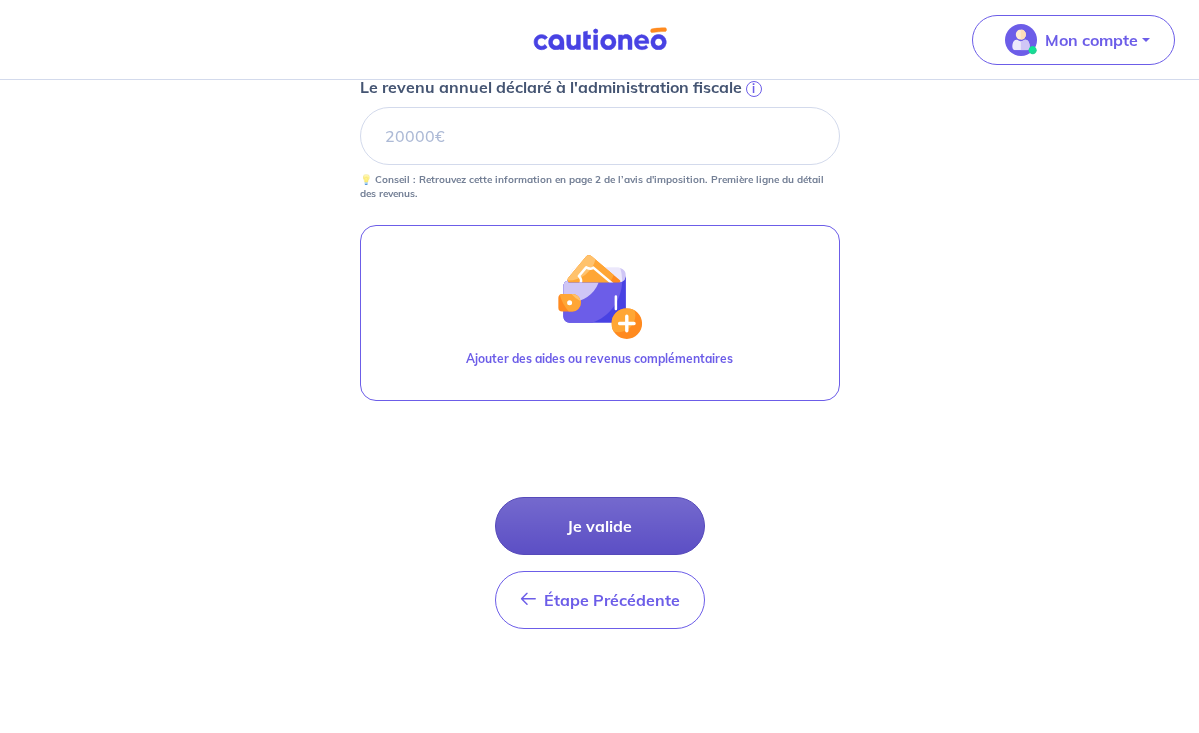 click on "Je valide" at bounding box center (600, 526) 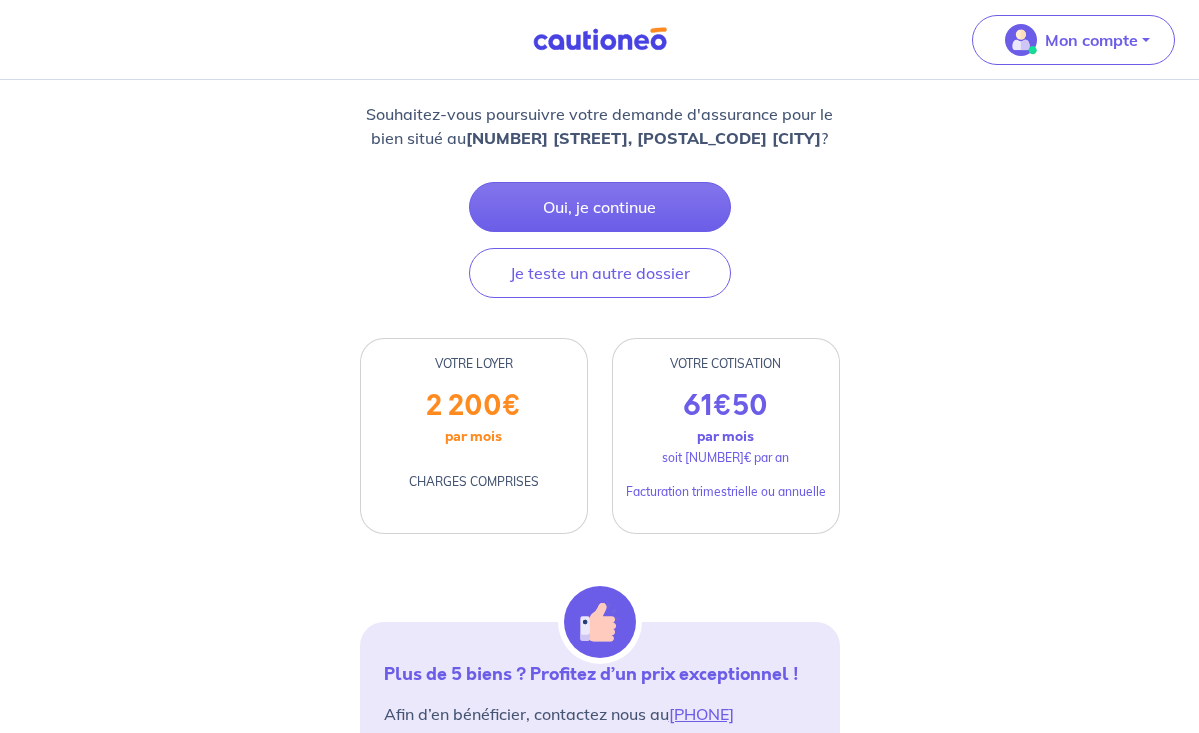 scroll, scrollTop: 83, scrollLeft: 0, axis: vertical 